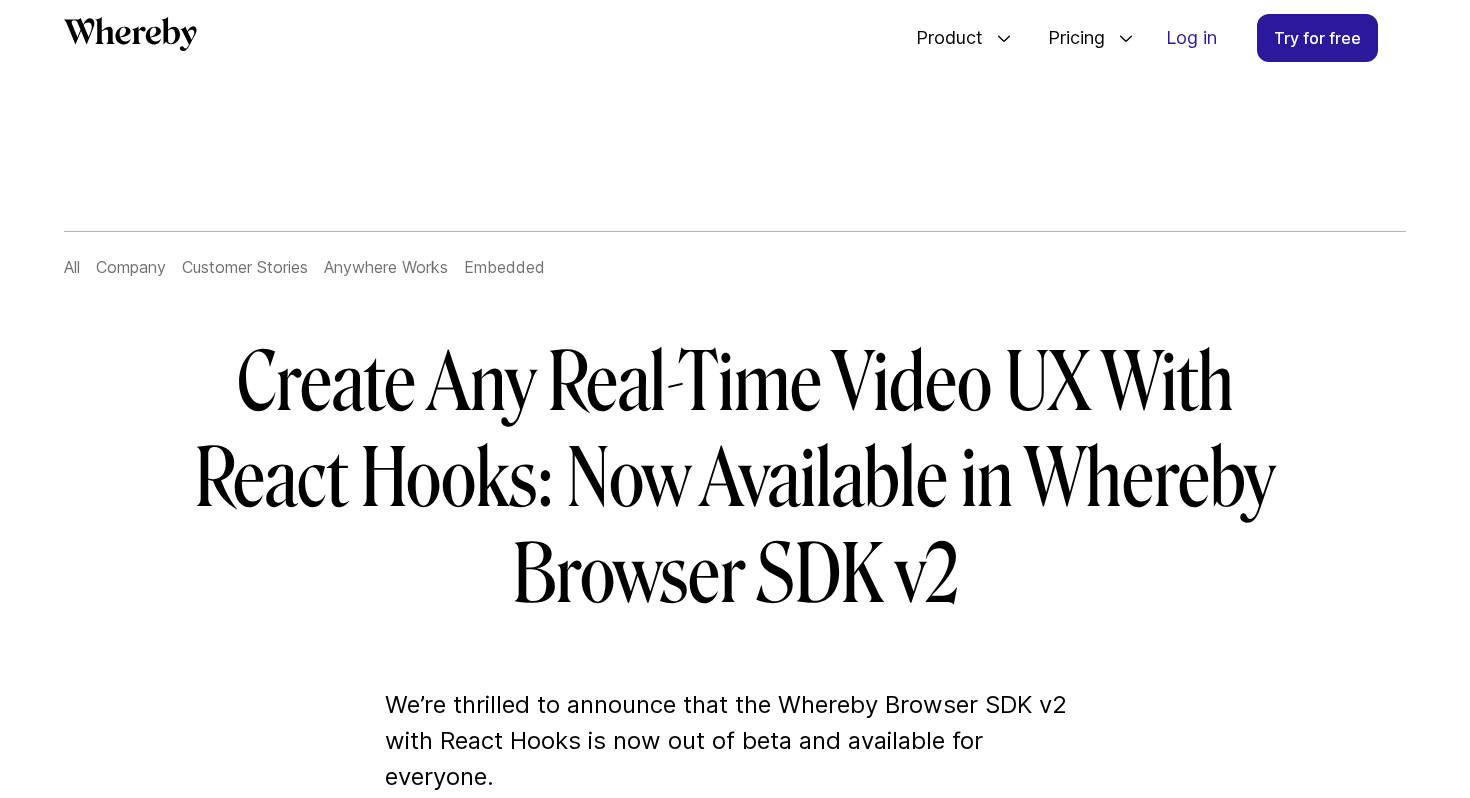 scroll, scrollTop: 1778, scrollLeft: 0, axis: vertical 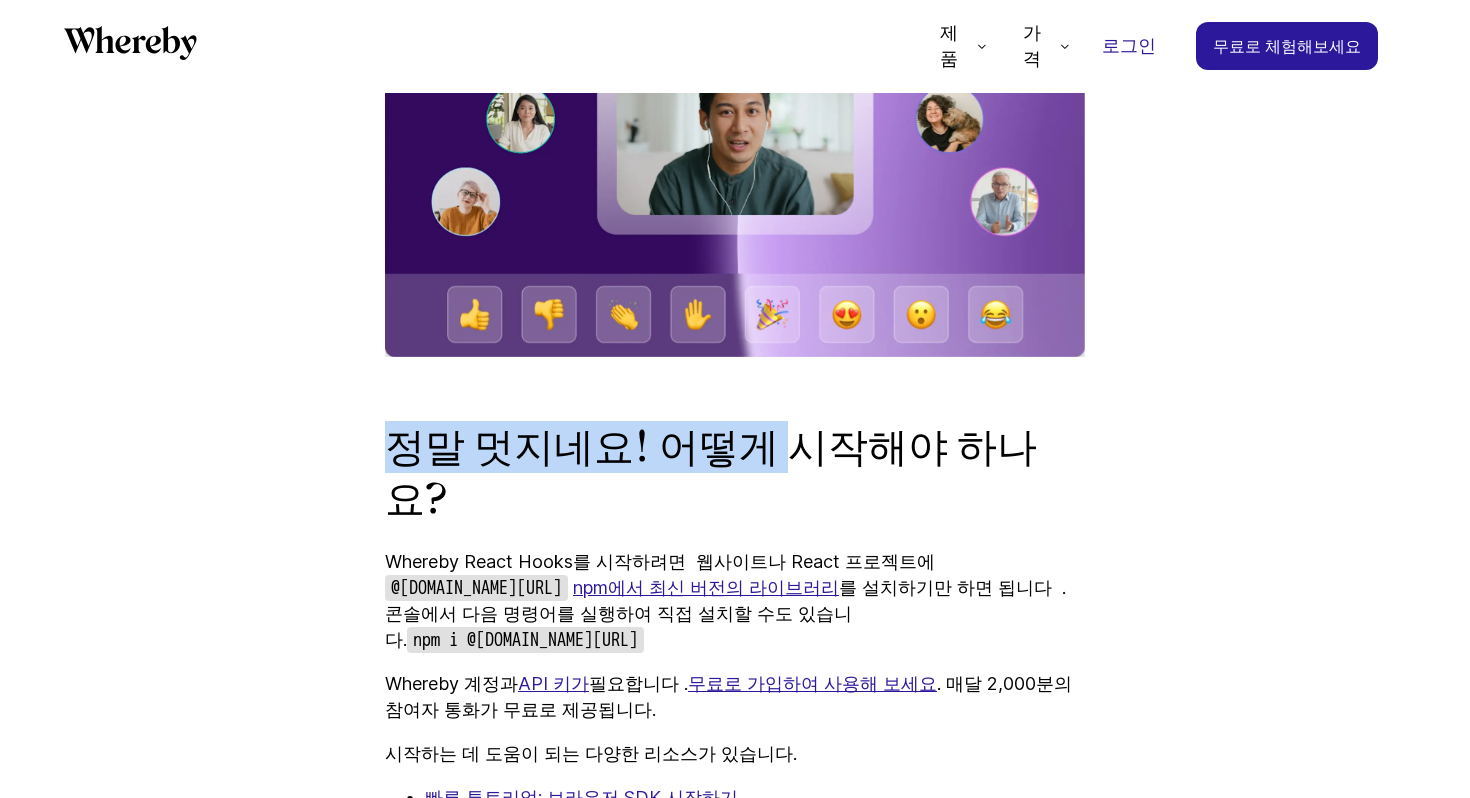 drag, startPoint x: 383, startPoint y: 335, endPoint x: 796, endPoint y: 335, distance: 413 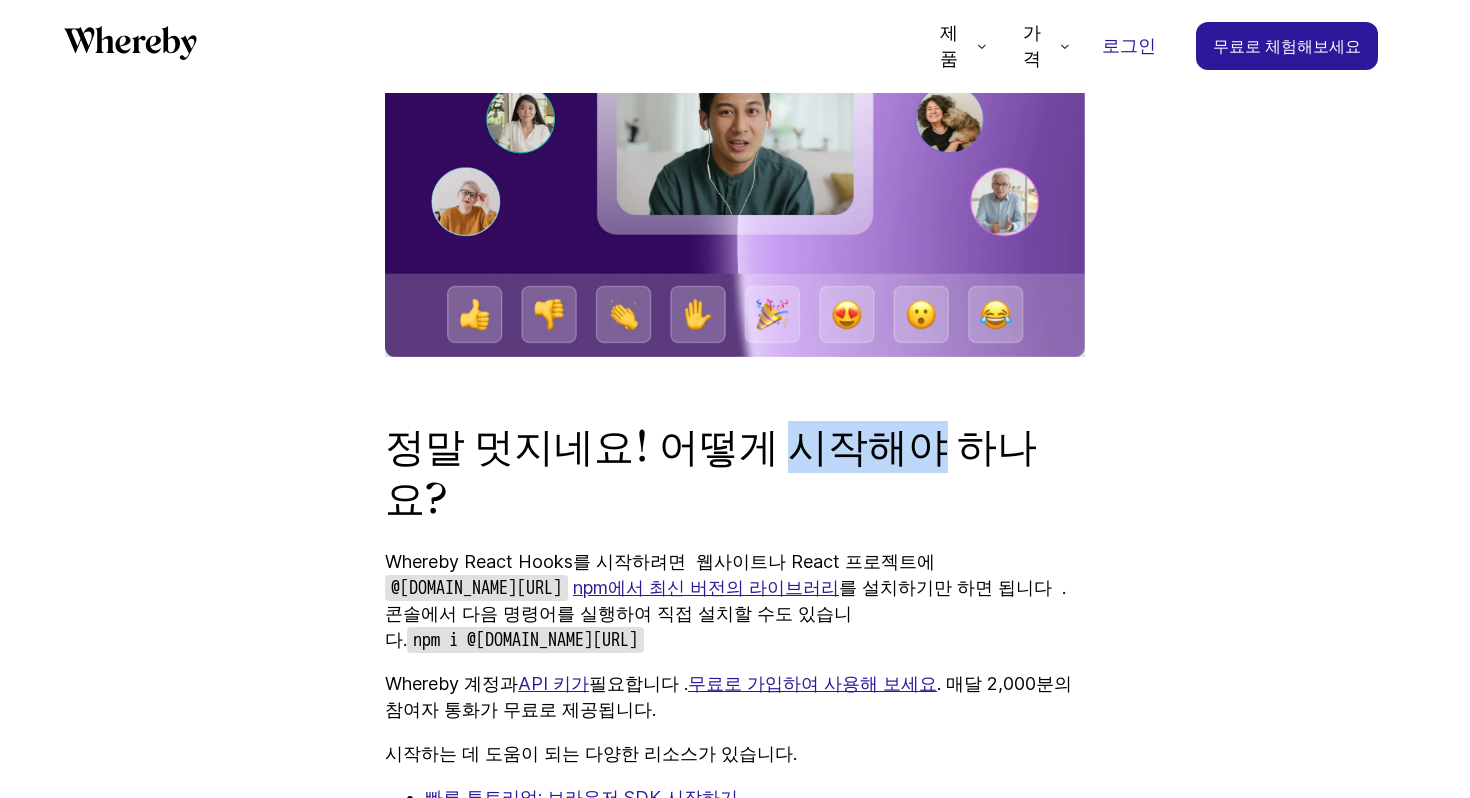 click on "정말 멋지네요! 어떻게 시작해야 하나요?" at bounding box center (711, 473) 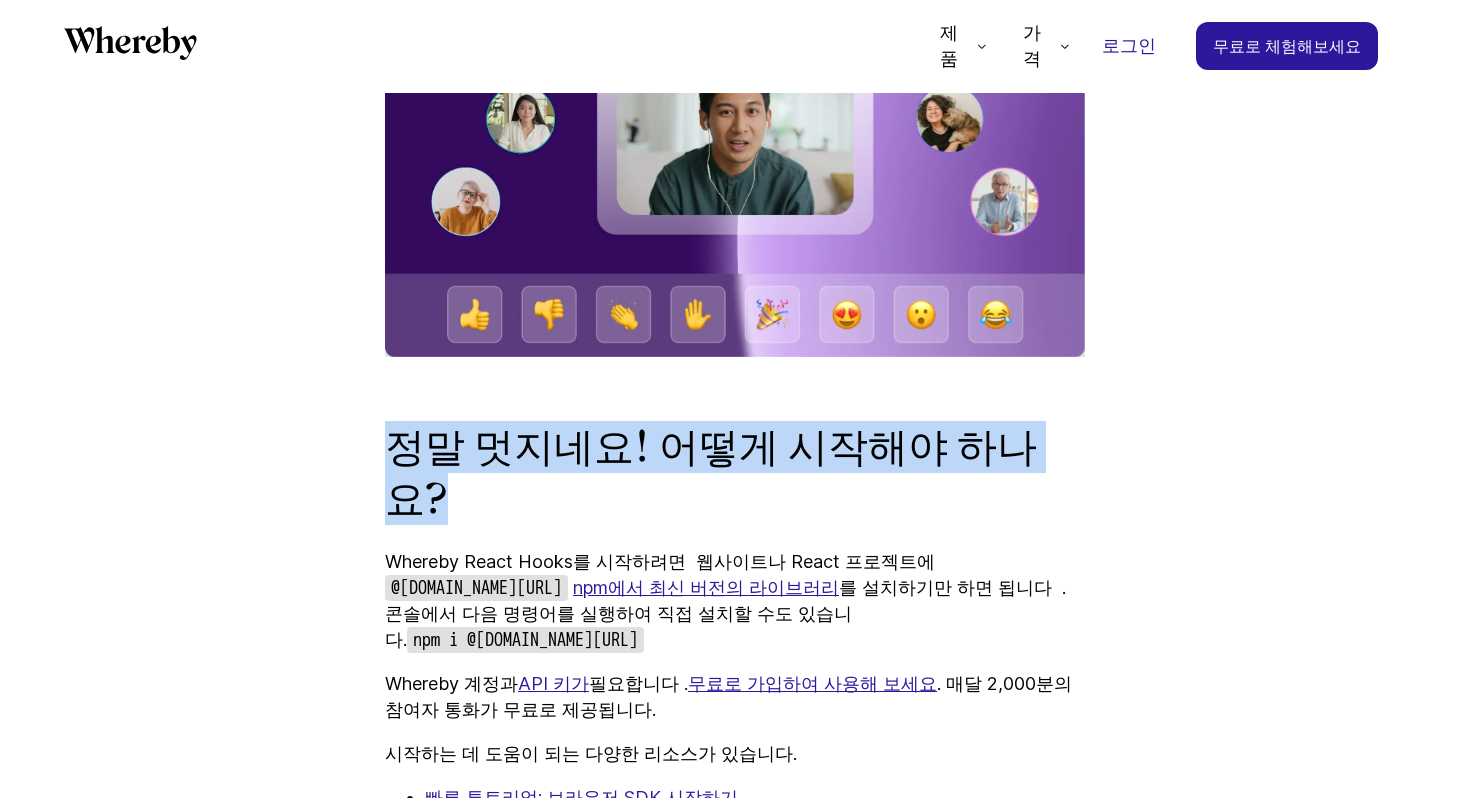 click on "정말 멋지네요! 어떻게 시작해야 하나요?" at bounding box center (711, 473) 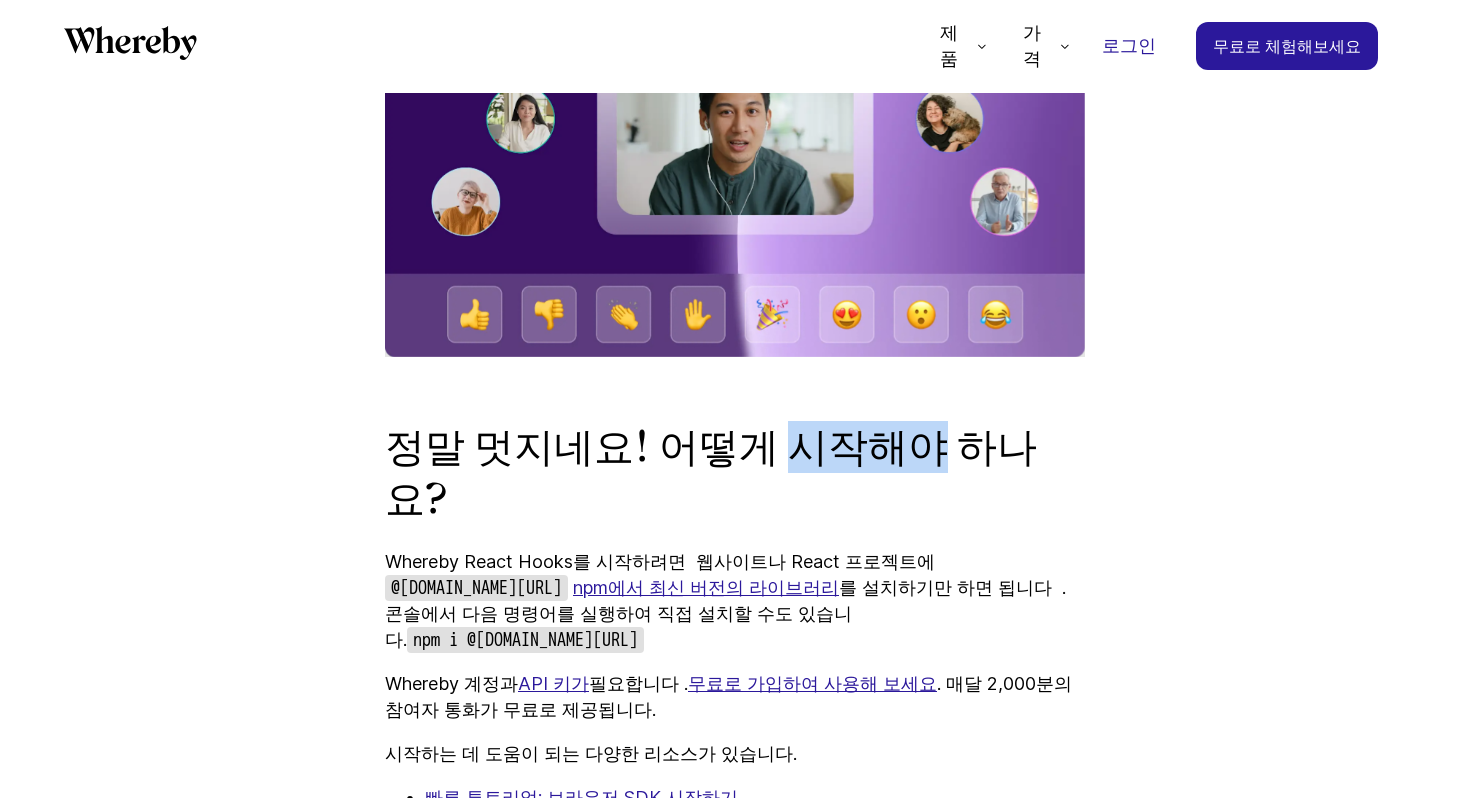 click on "정말 멋지네요! 어떻게 시작해야 하나요?" at bounding box center [711, 473] 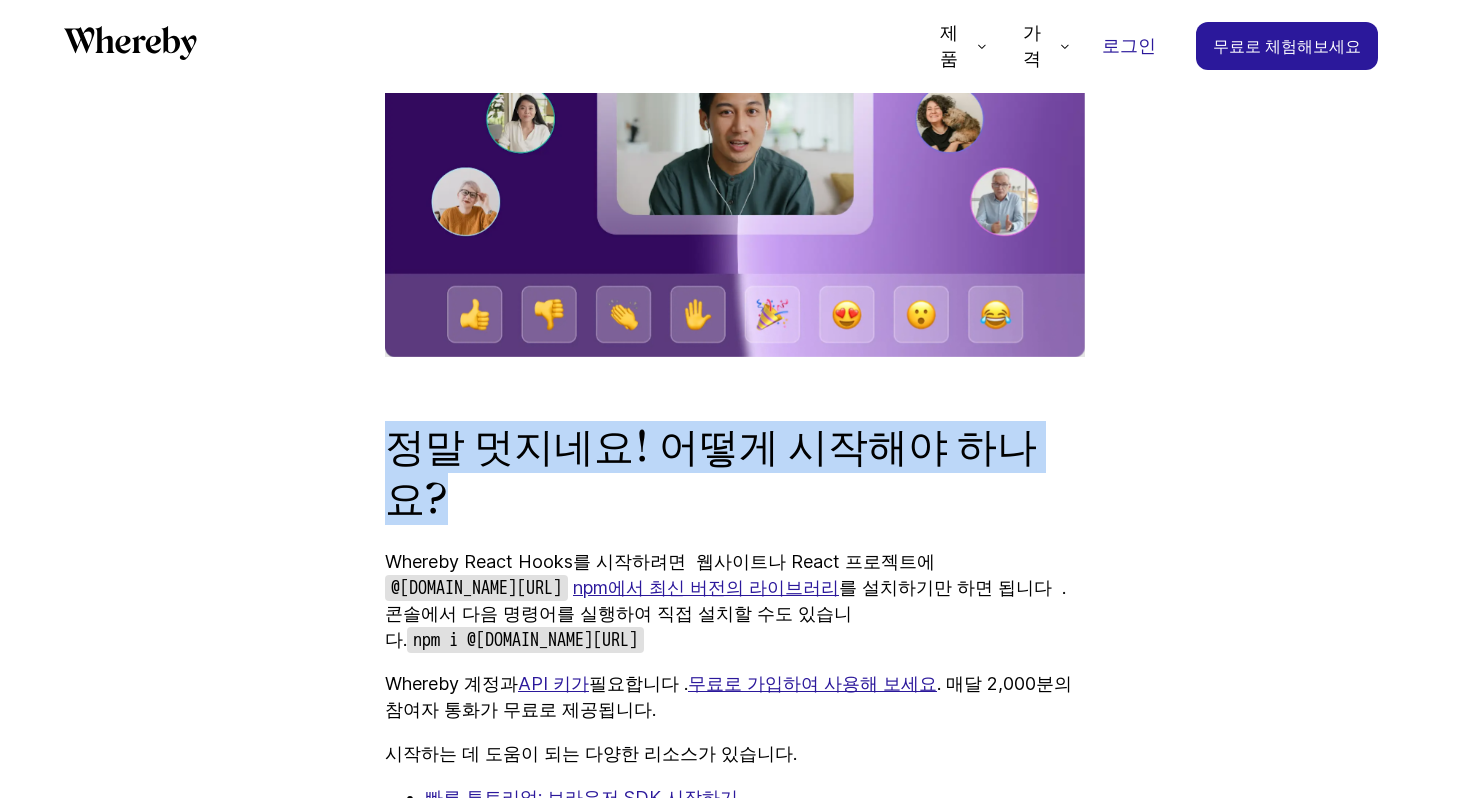 click on "정말 멋지네요! 어떻게 시작해야 하나요?" at bounding box center (711, 473) 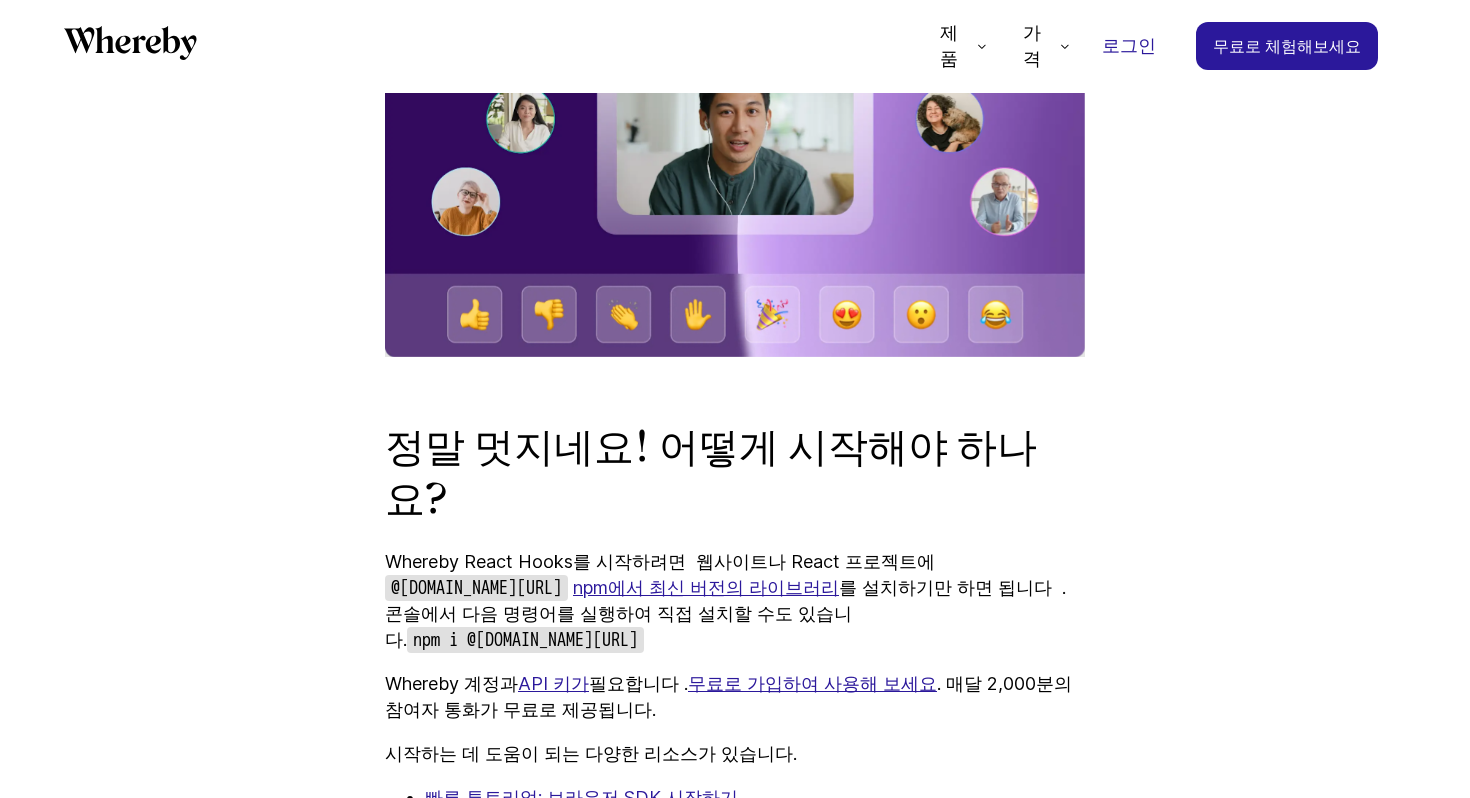 click on "정말 멋지네요! 어떻게 시작해야 하나요?" at bounding box center (711, 473) 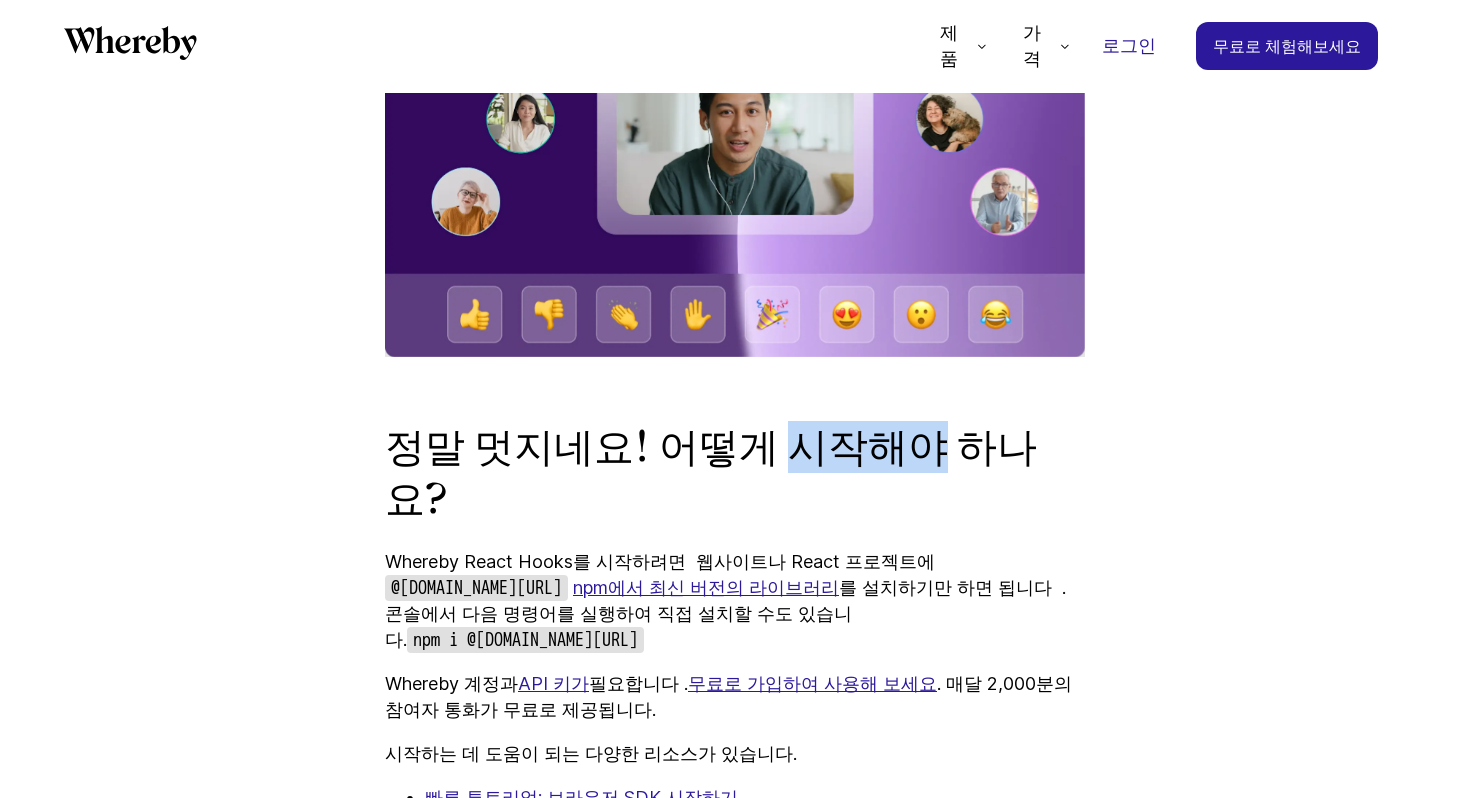 click on "정말 멋지네요! 어떻게 시작해야 하나요?" at bounding box center [711, 473] 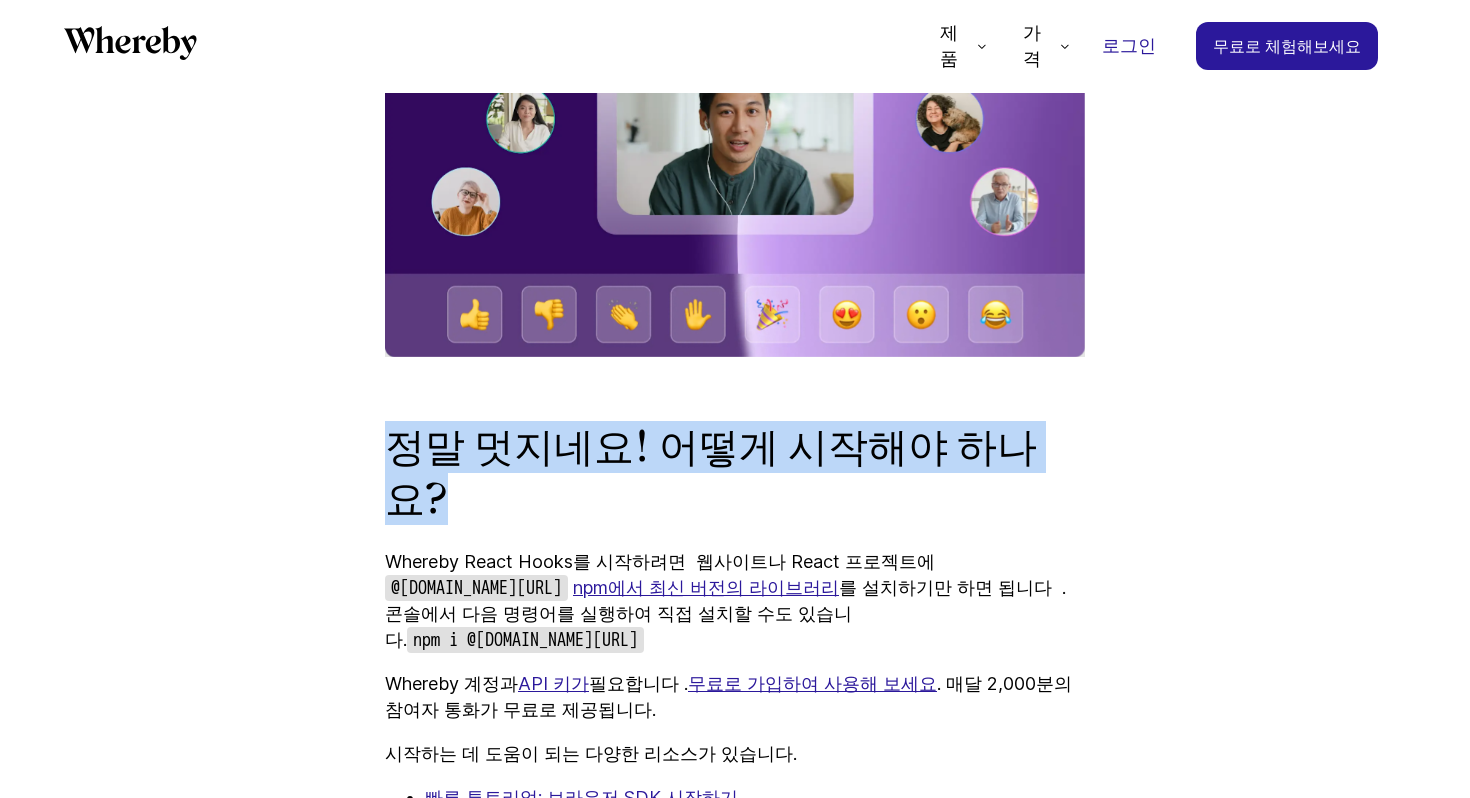 click on "정말 멋지네요! 어떻게 시작해야 하나요?" at bounding box center [711, 473] 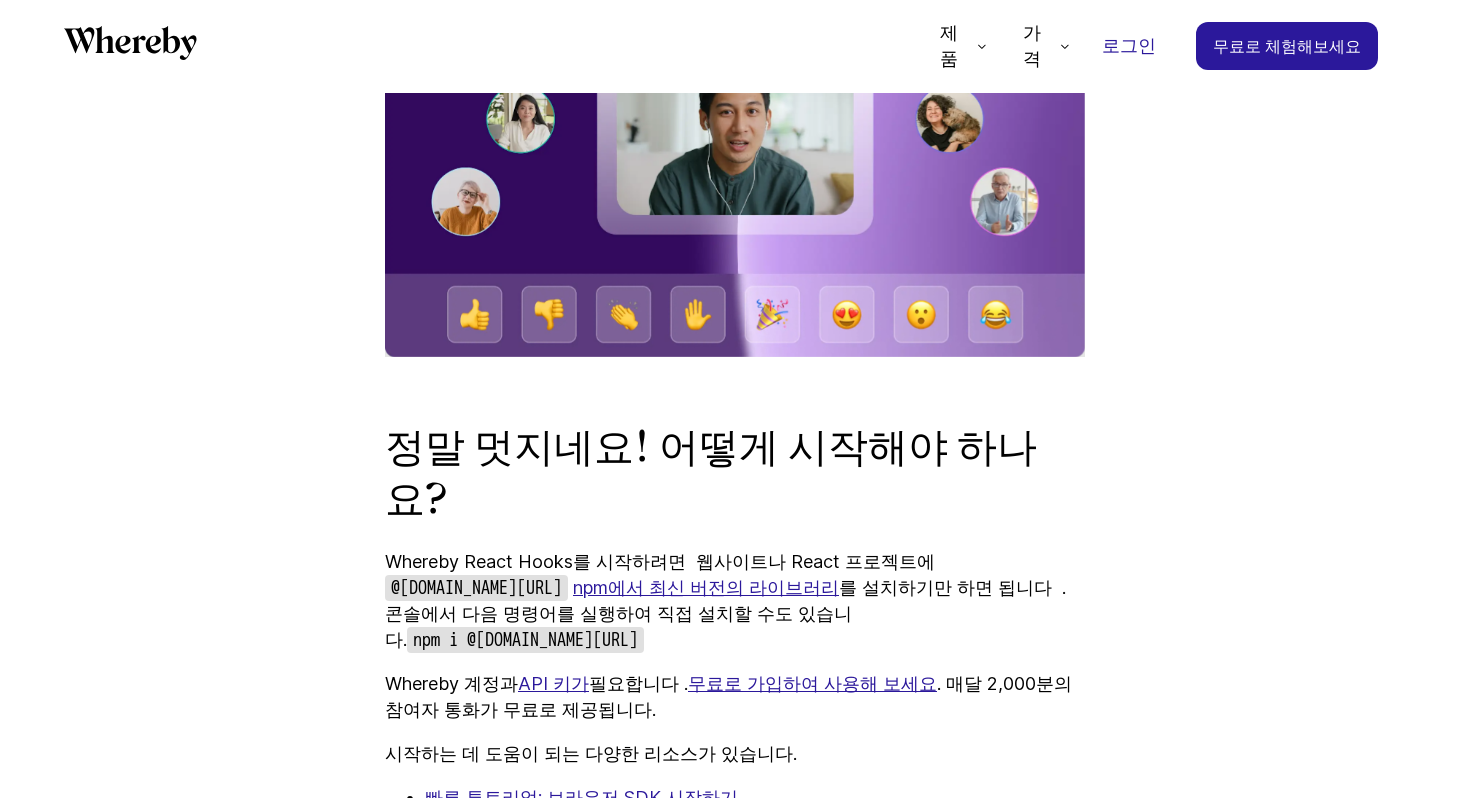 click on "정말 멋지네요! 어떻게 시작해야 하나요?" at bounding box center [711, 473] 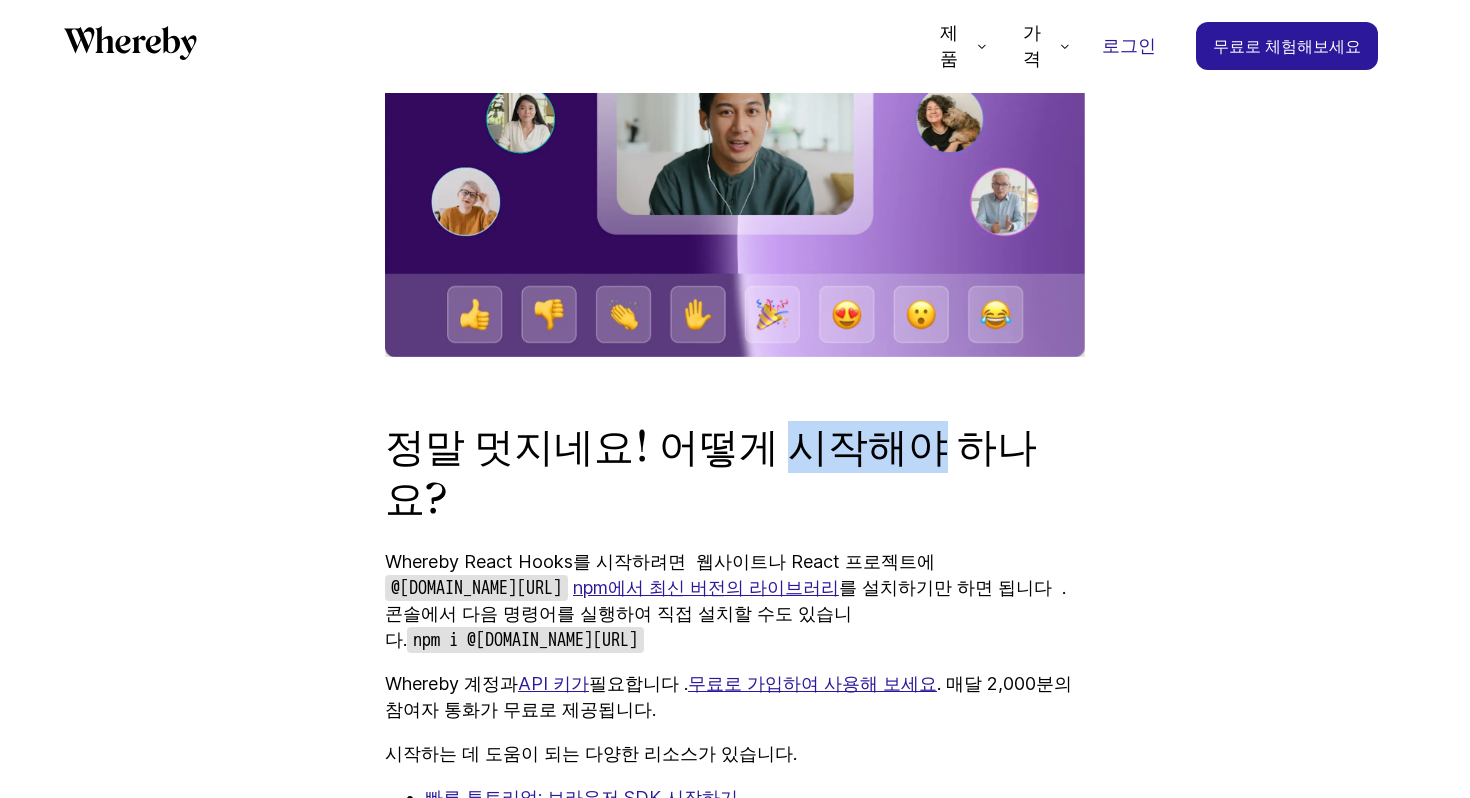 click on "정말 멋지네요! 어떻게 시작해야 하나요?" at bounding box center [711, 473] 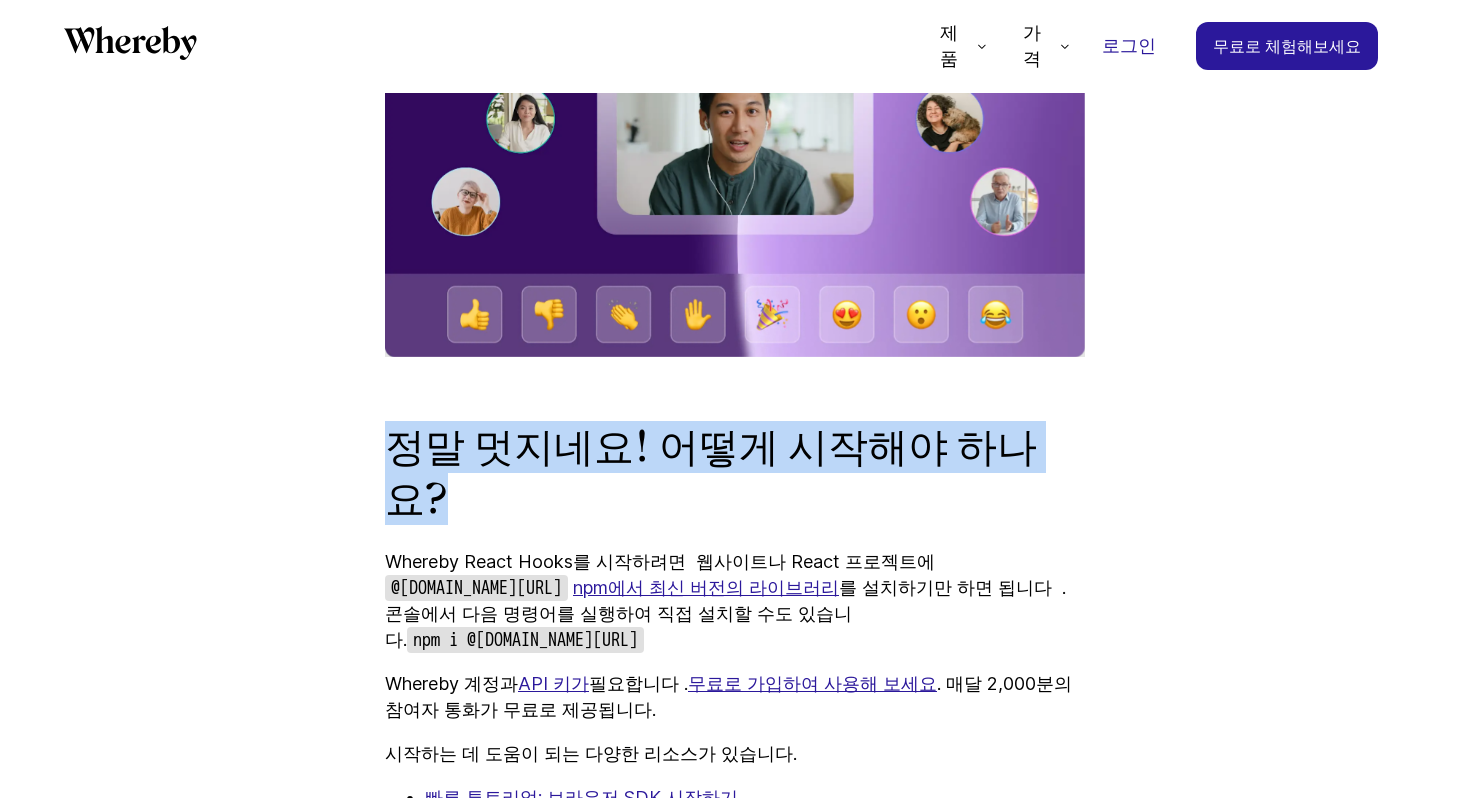 click on "정말 멋지네요! 어떻게 시작해야 하나요?" at bounding box center (711, 473) 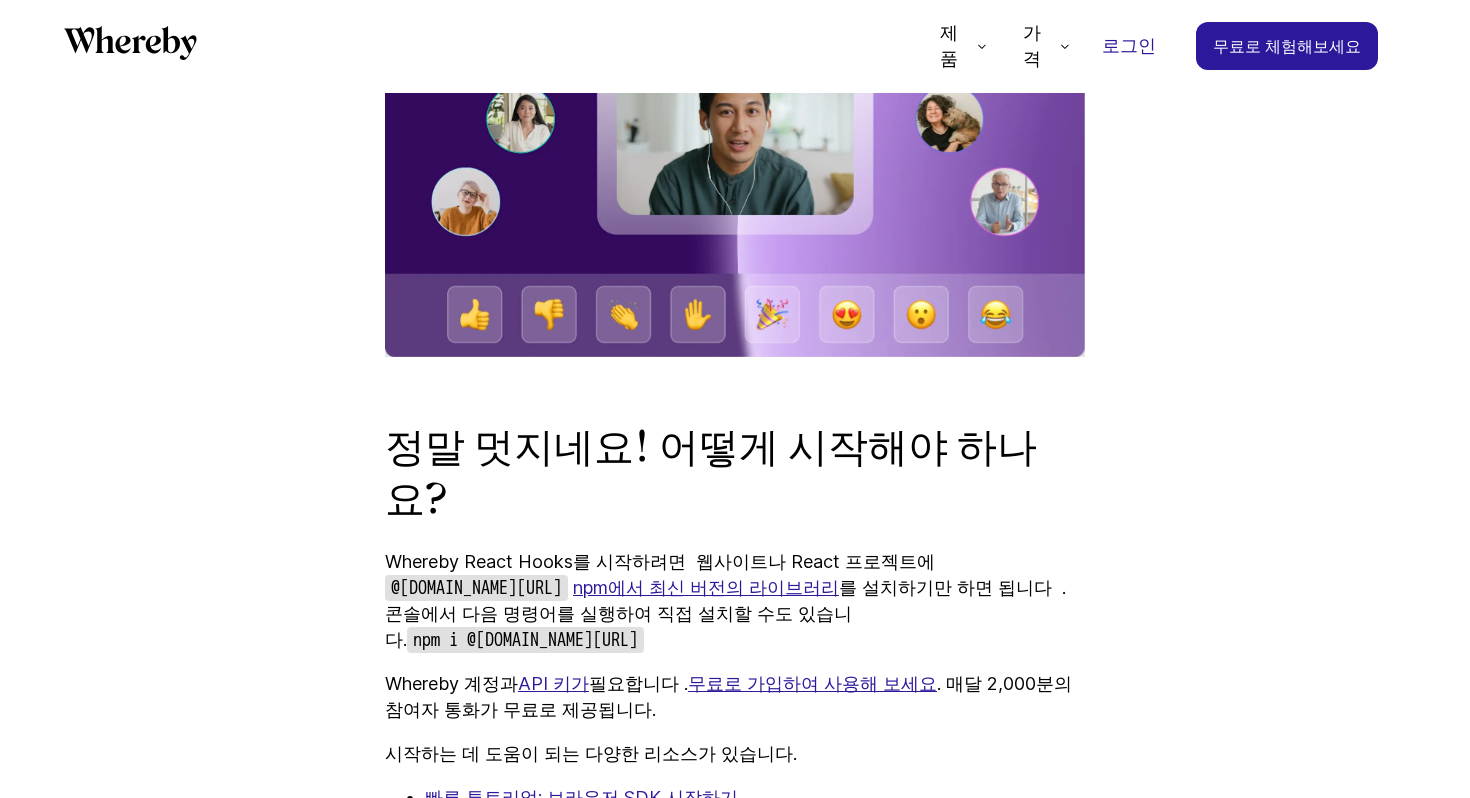 click on "정말 멋지네요! 어떻게 시작해야 하나요?" at bounding box center [711, 473] 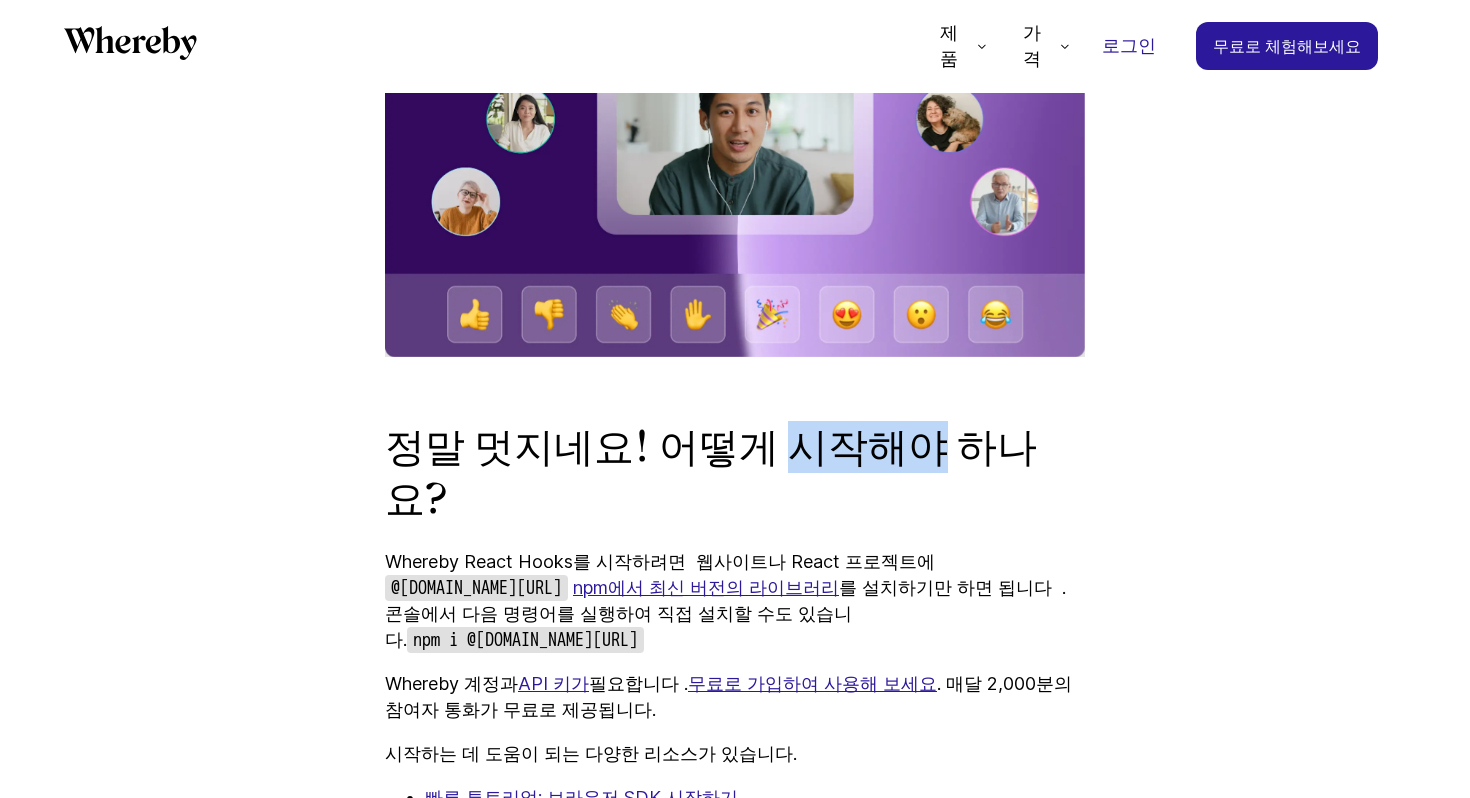 click on "정말 멋지네요! 어떻게 시작해야 하나요?" at bounding box center (711, 473) 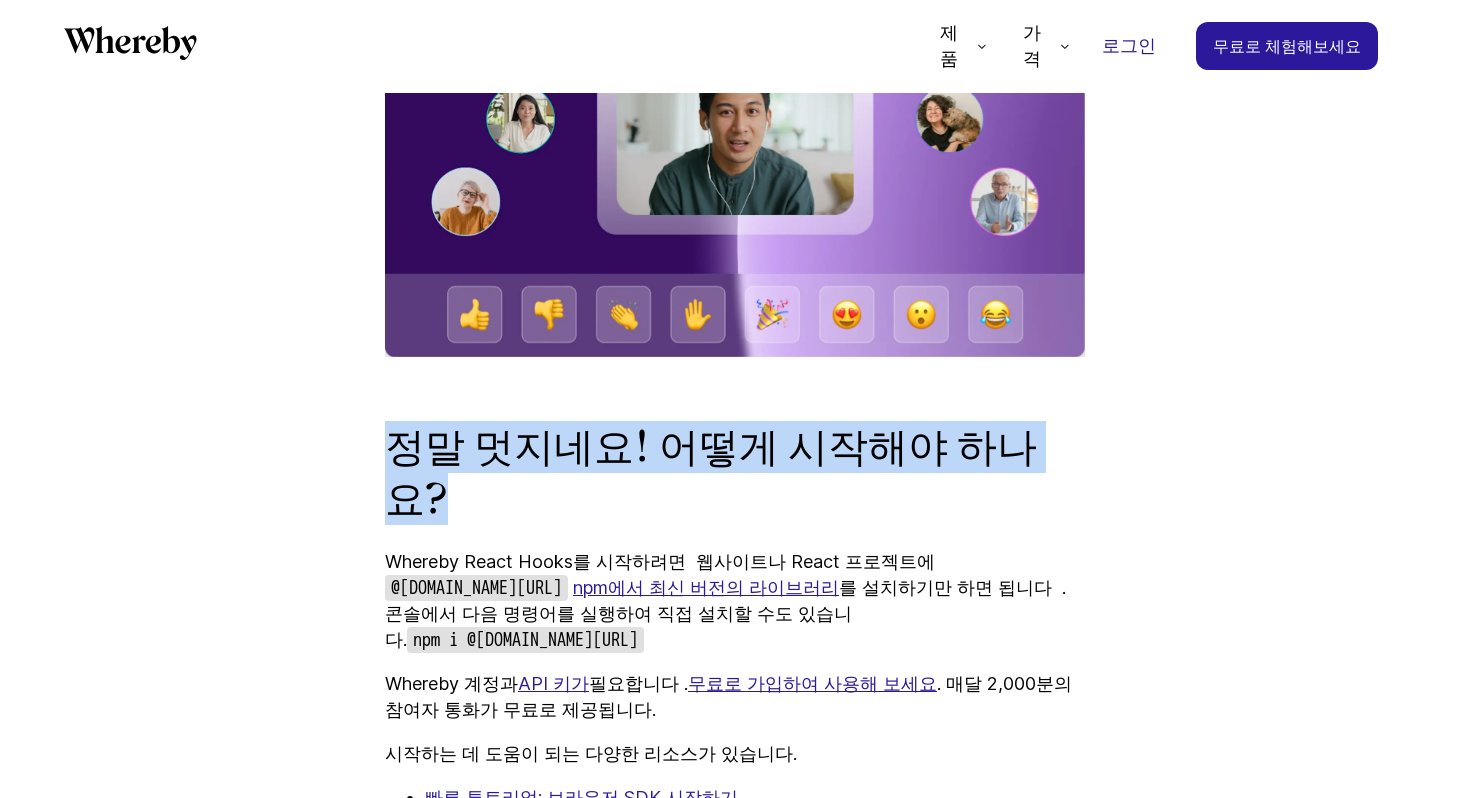 click on "정말 멋지네요! 어떻게 시작해야 하나요?" at bounding box center (711, 473) 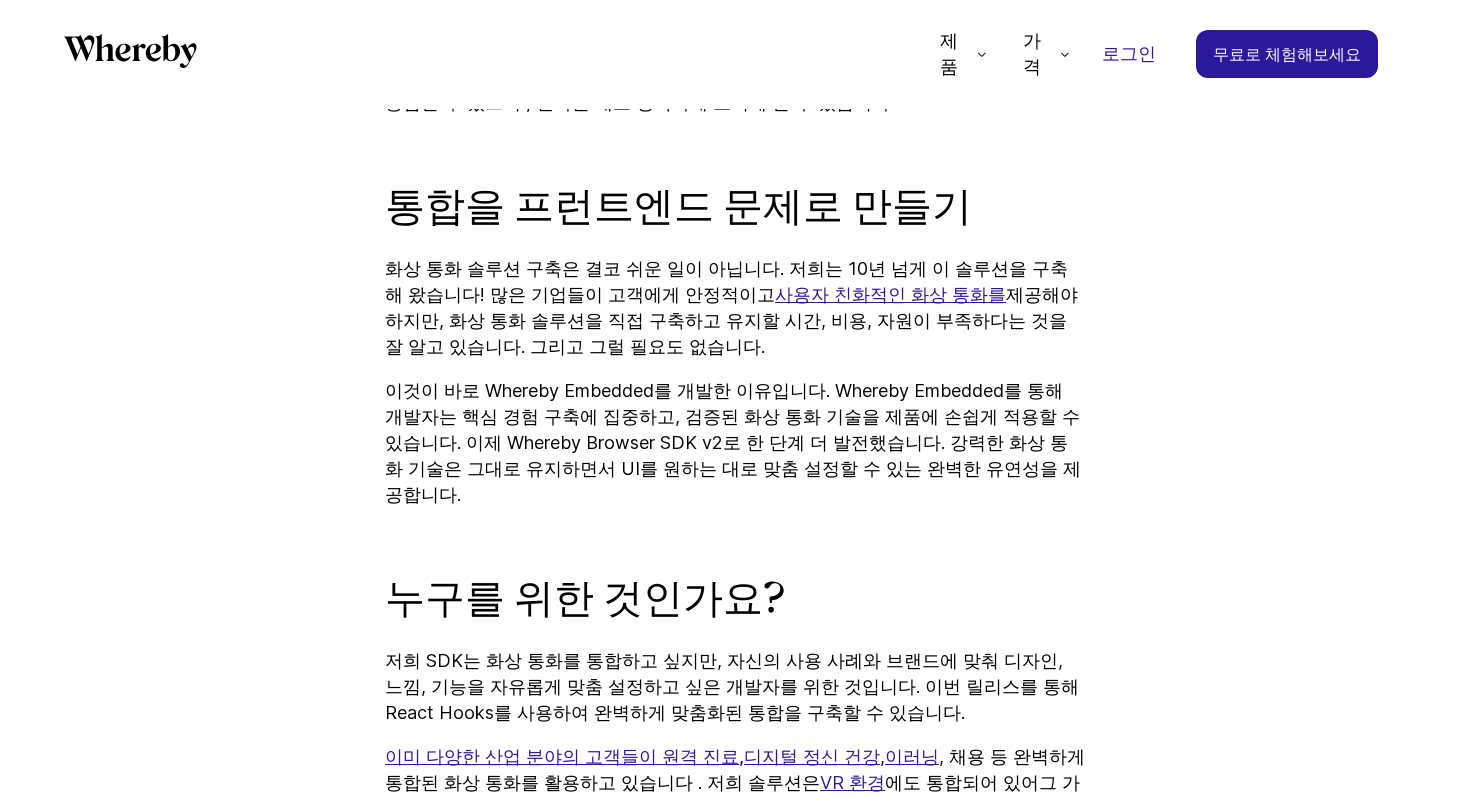 scroll, scrollTop: 0, scrollLeft: 0, axis: both 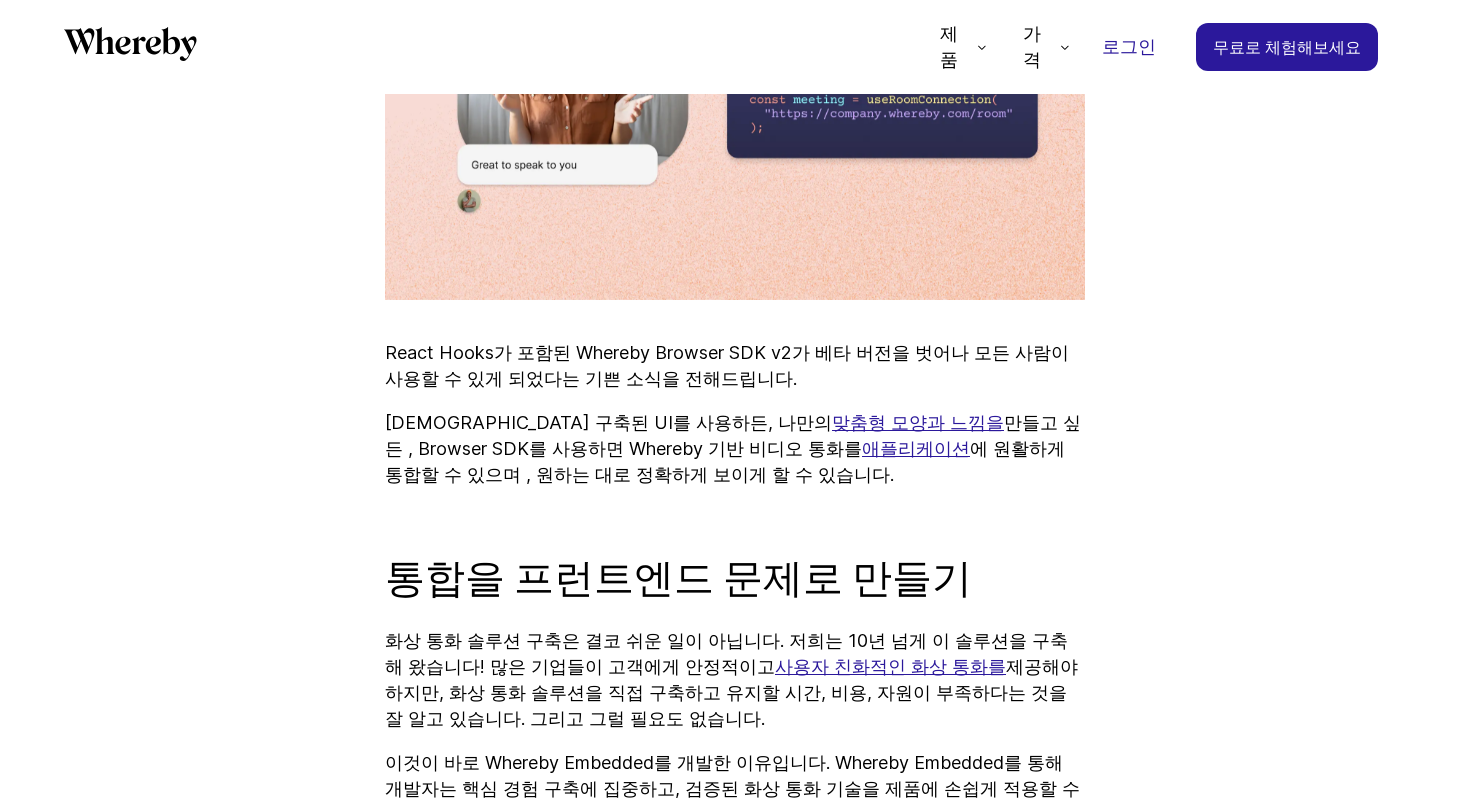 click on "통합을 프런트엔드 문제로 만들기" at bounding box center [678, 578] 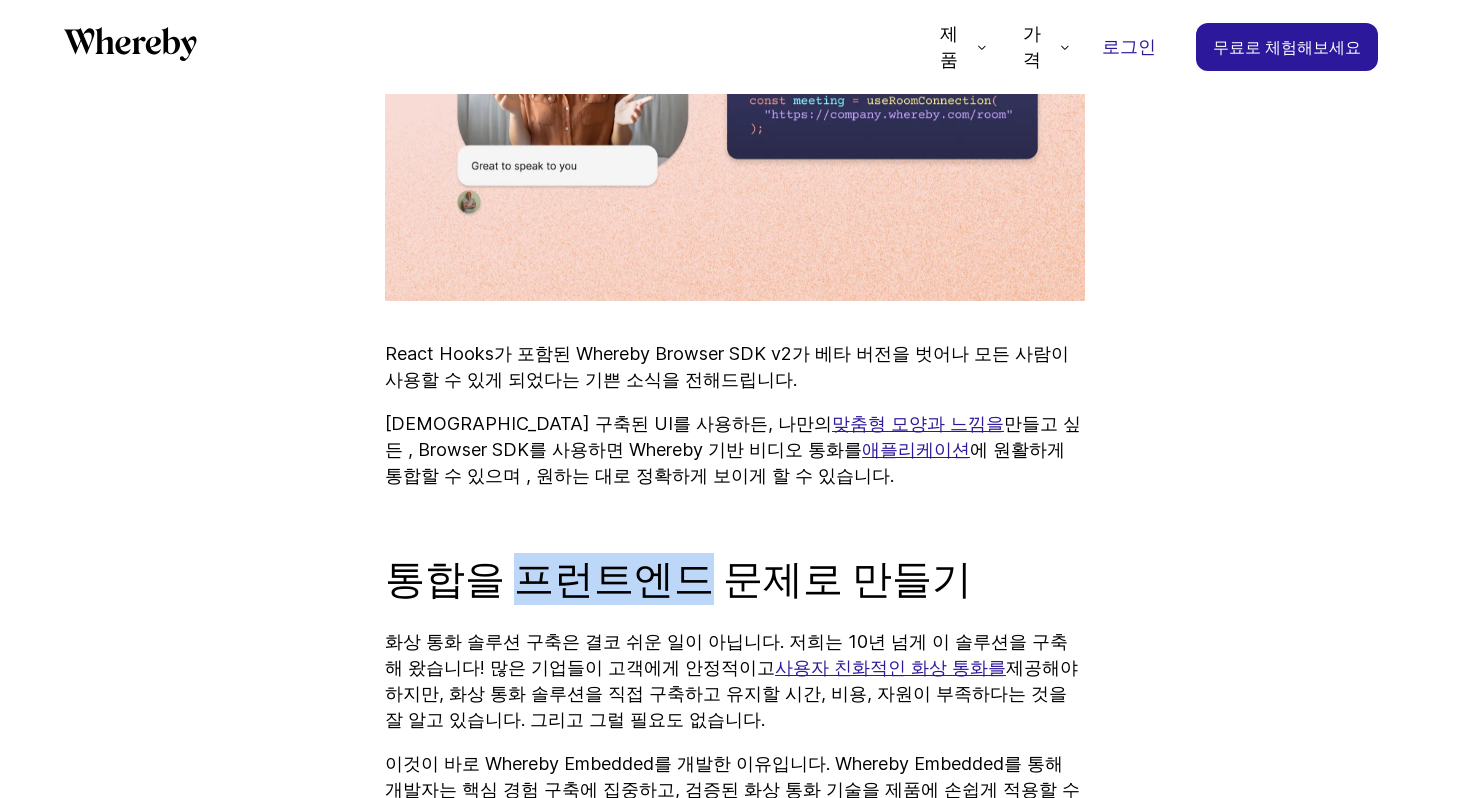 click on "통합을 프런트엔드 문제로 만들기" at bounding box center (678, 579) 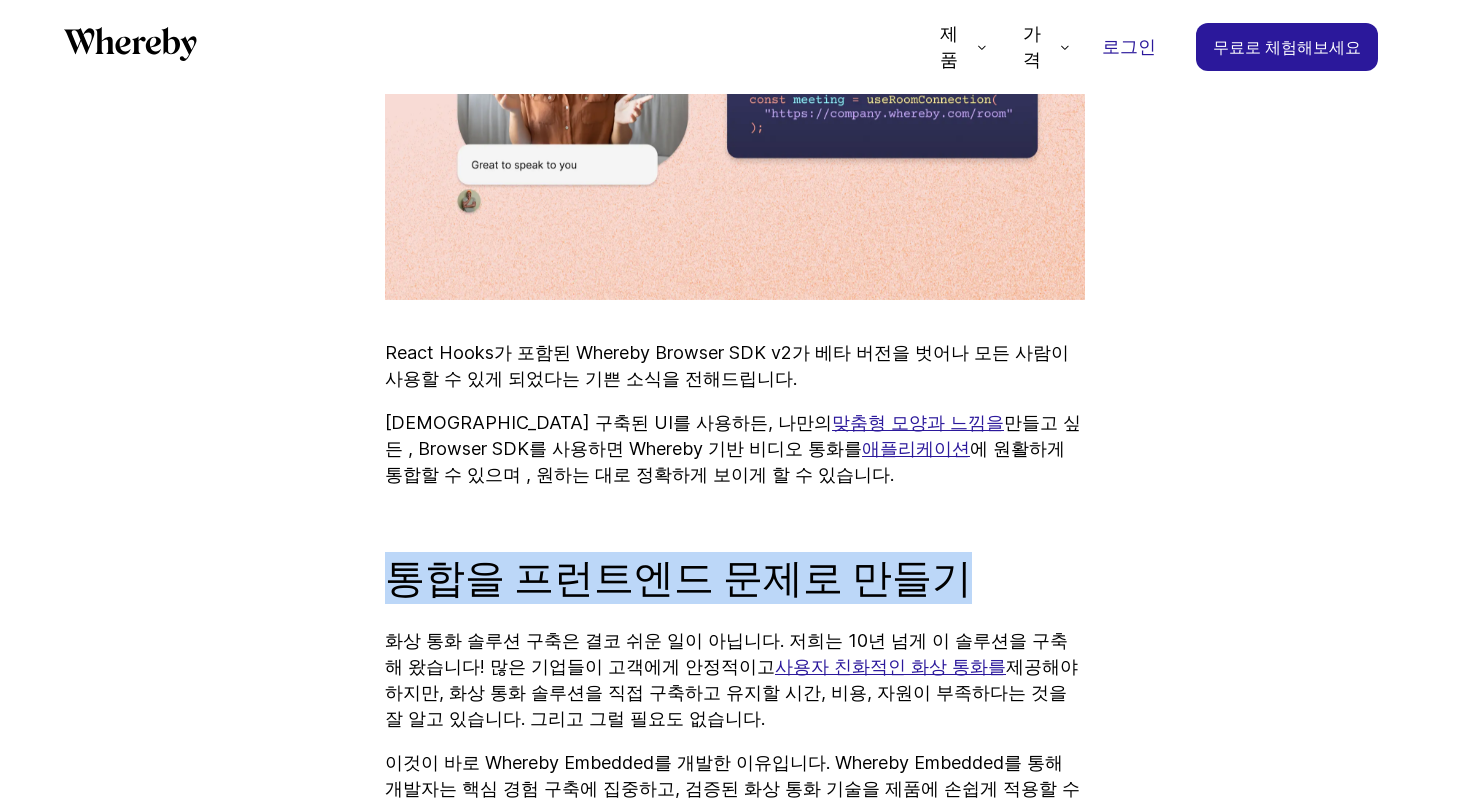 click on "통합을 프런트엔드 문제로 만들기" at bounding box center (678, 578) 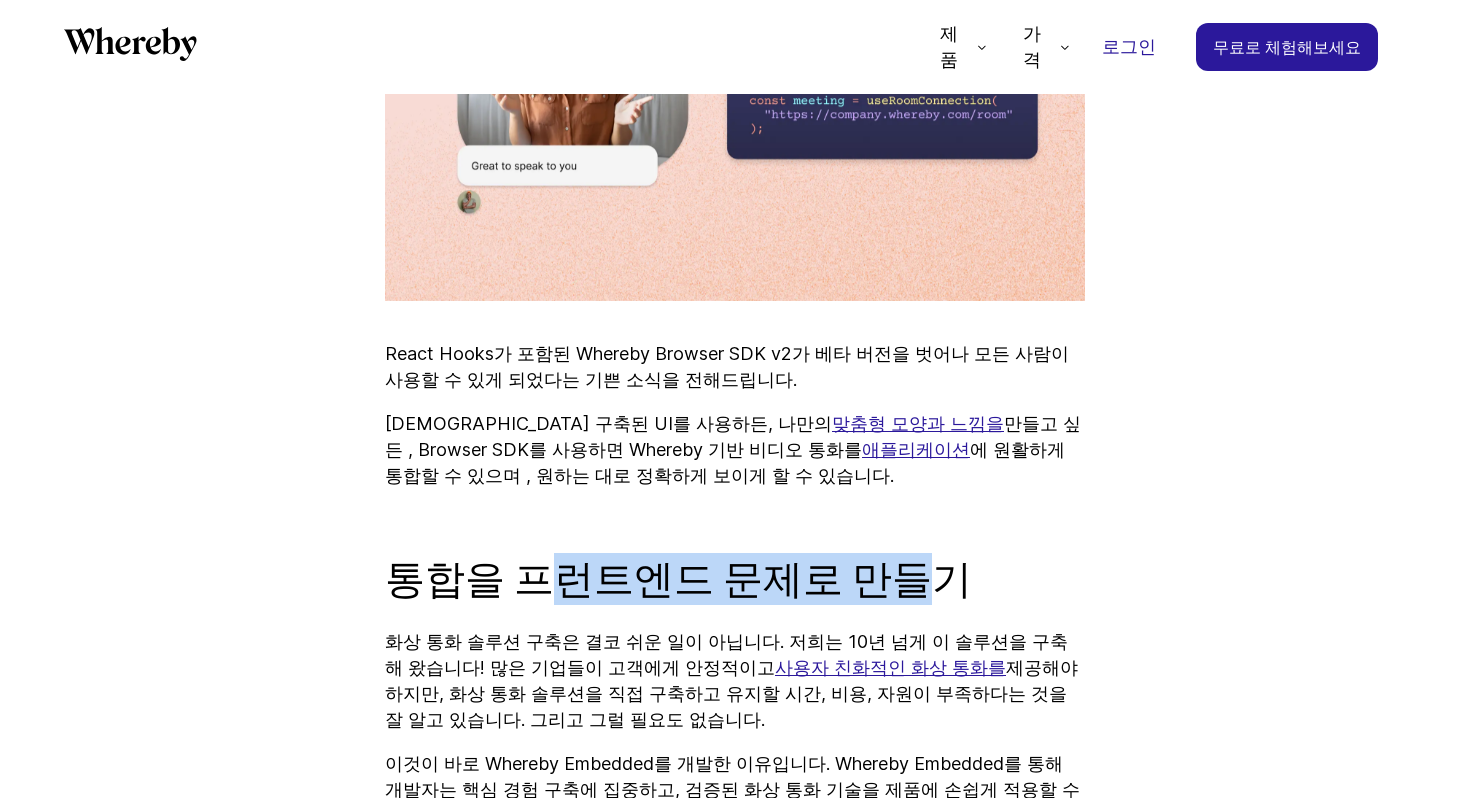 drag, startPoint x: 551, startPoint y: 536, endPoint x: 913, endPoint y: 536, distance: 362 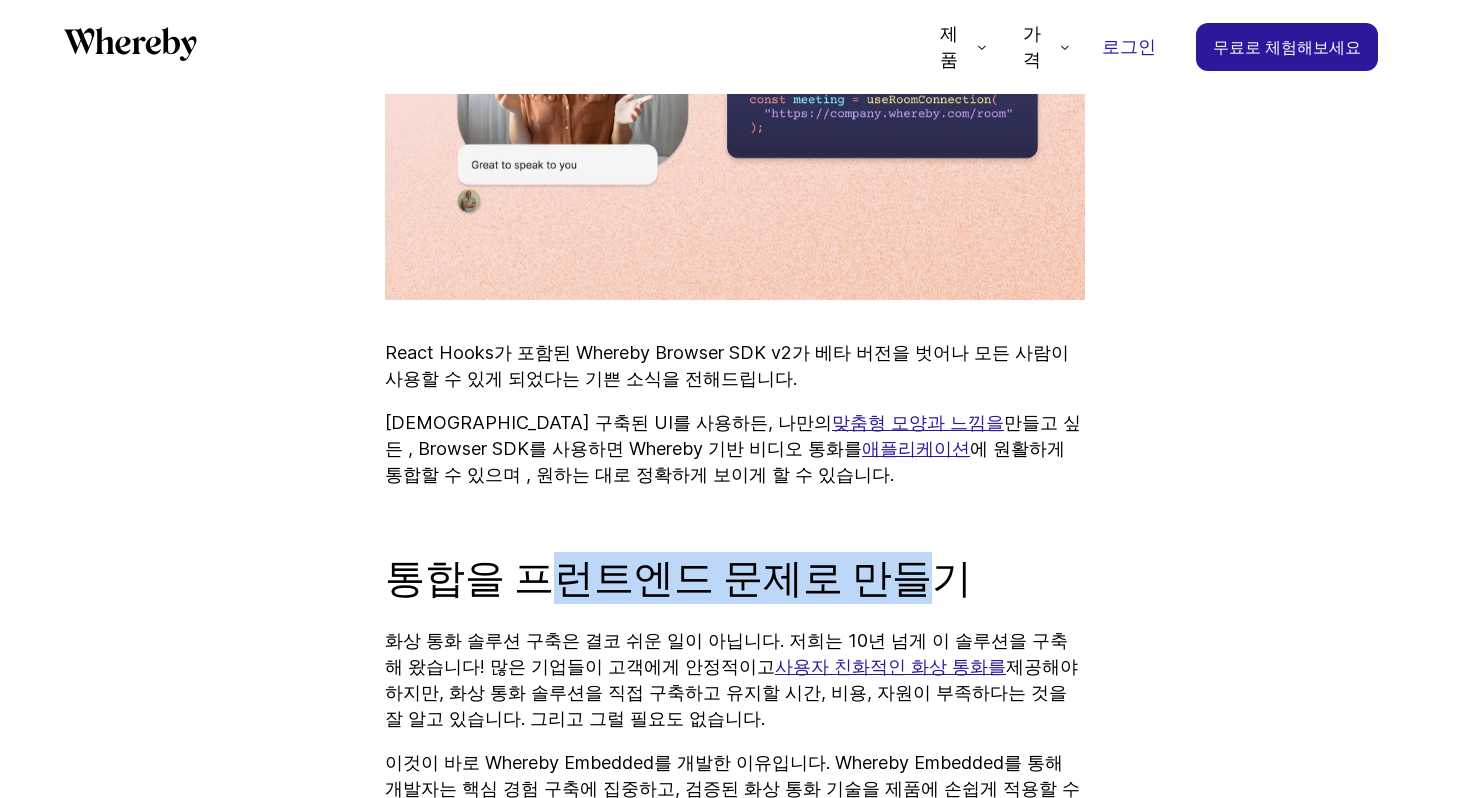 click on "통합을 프런트엔드 문제로 만들기" at bounding box center (678, 578) 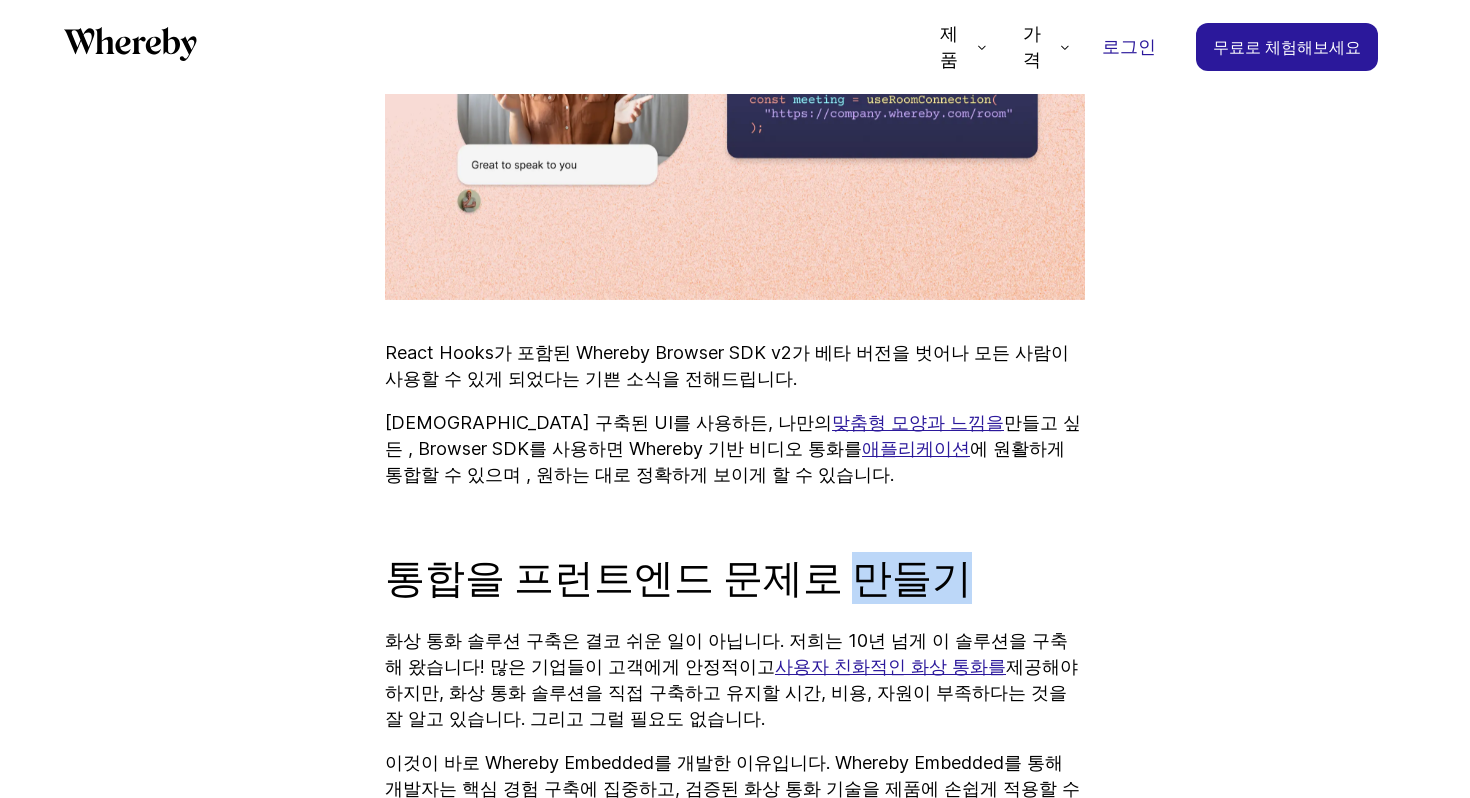 click on "통합을 프런트엔드 문제로 만들기" at bounding box center [678, 578] 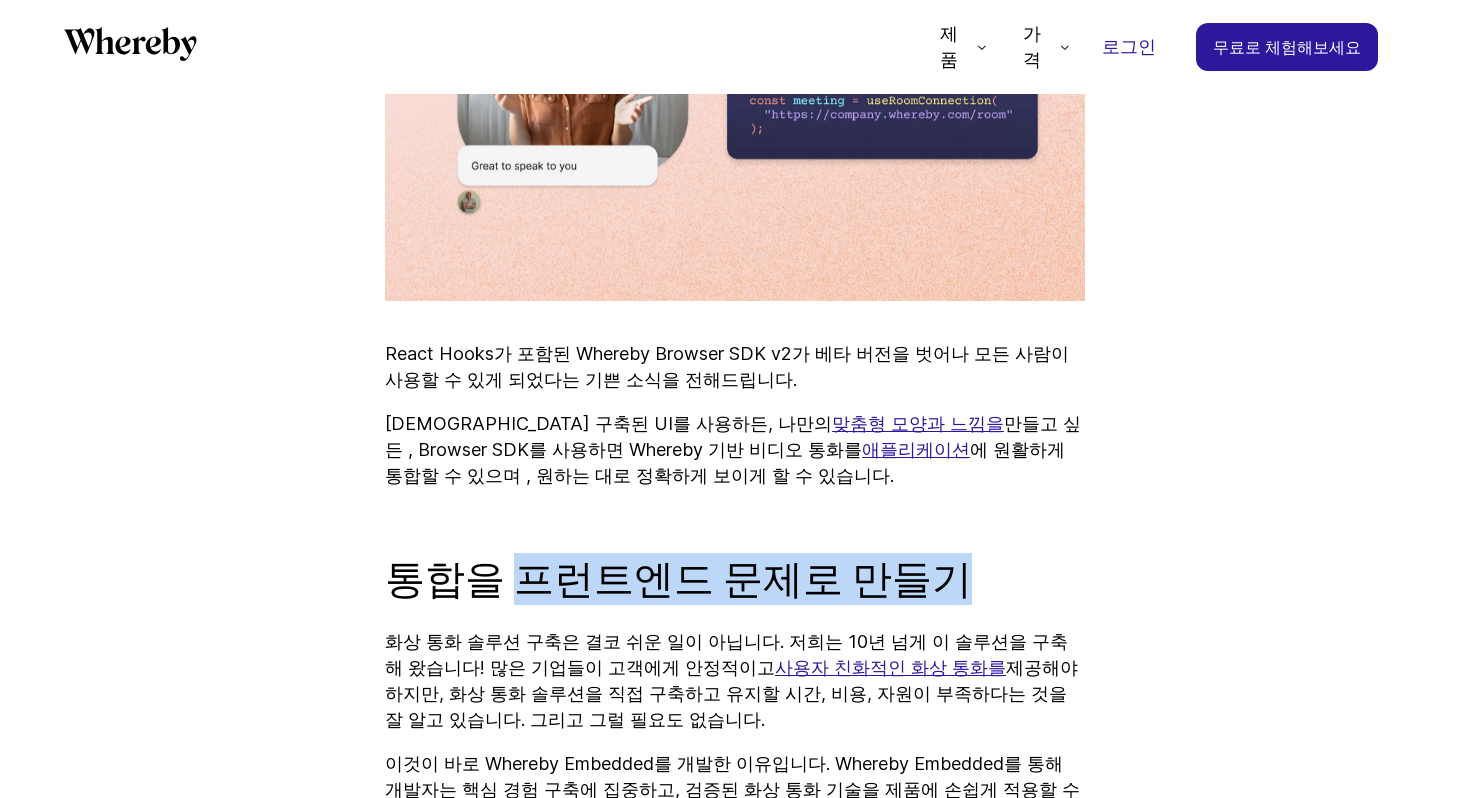 drag, startPoint x: 524, startPoint y: 538, endPoint x: 1149, endPoint y: 539, distance: 625.0008 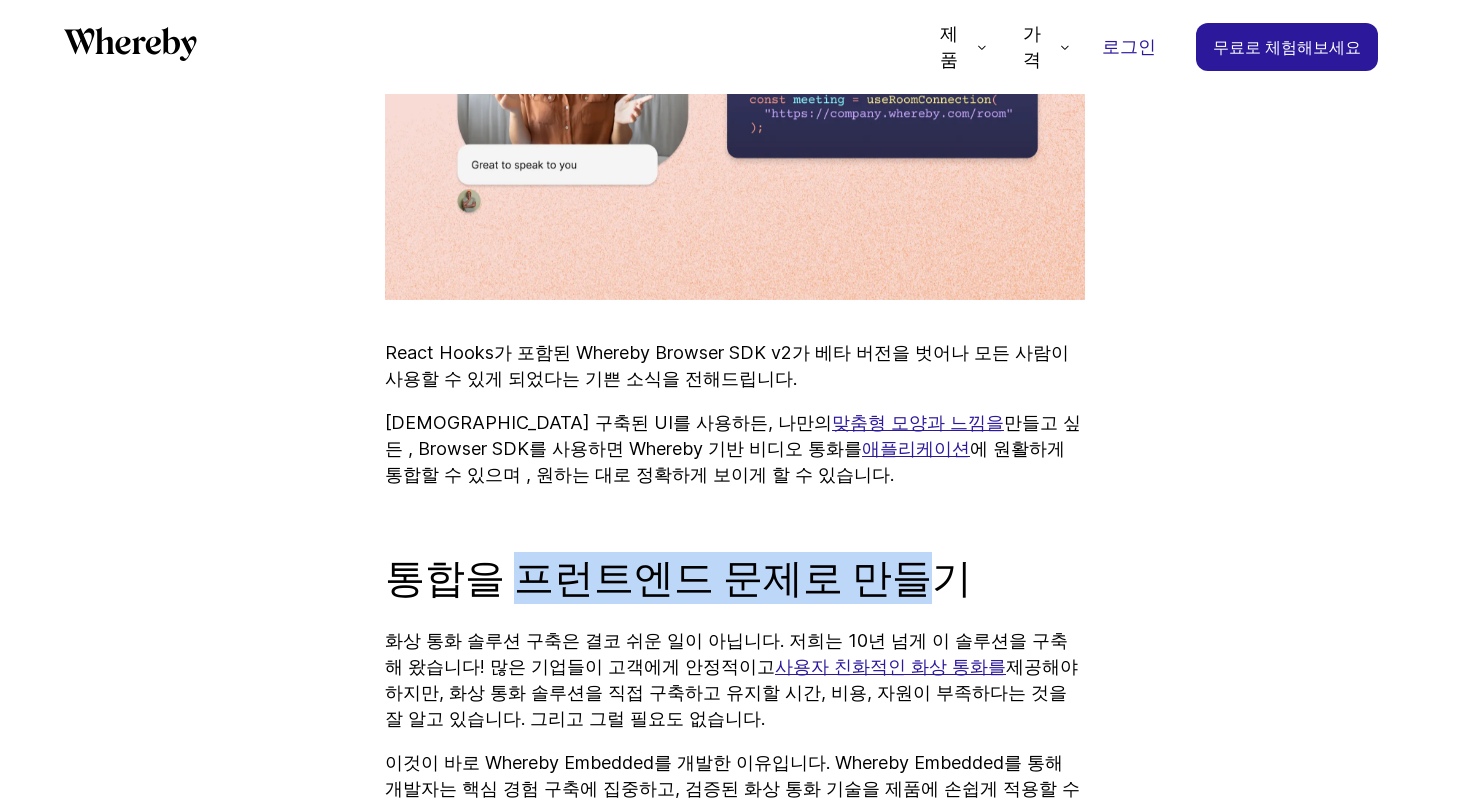 drag, startPoint x: 518, startPoint y: 527, endPoint x: 941, endPoint y: 527, distance: 423 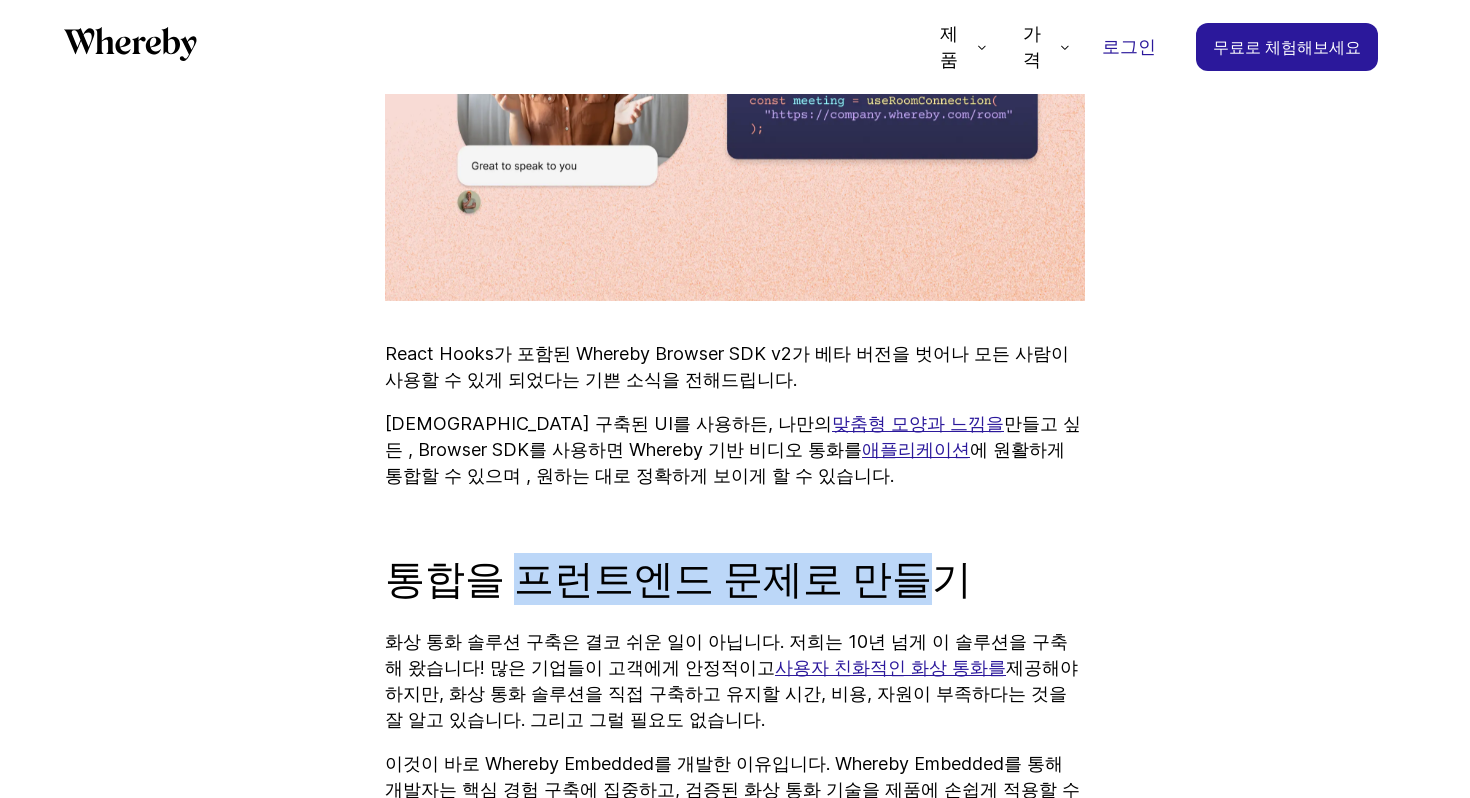 click on "통합을 프런트엔드 문제로 만들기" at bounding box center (678, 579) 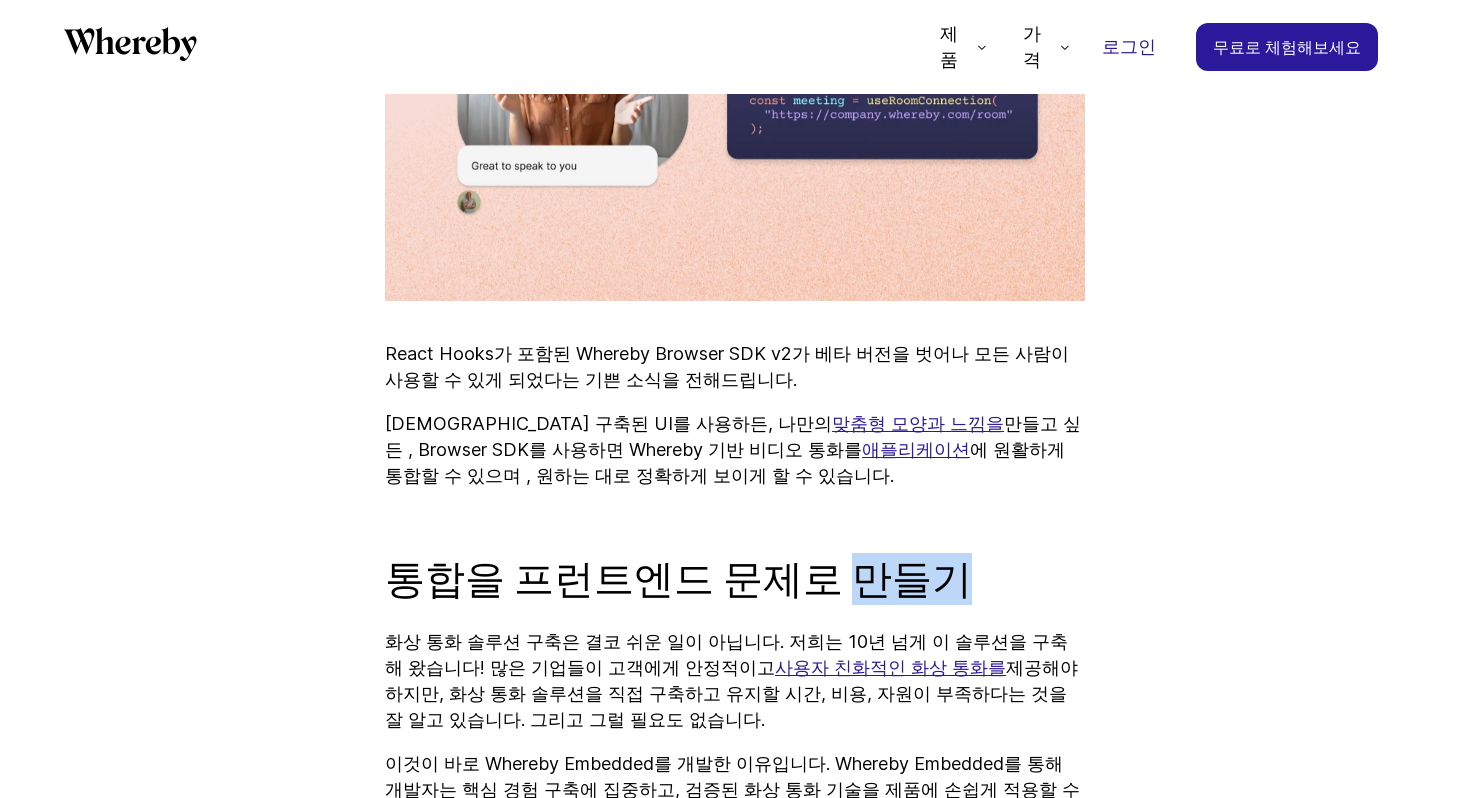 click on "통합을 프런트엔드 문제로 만들기" at bounding box center [678, 579] 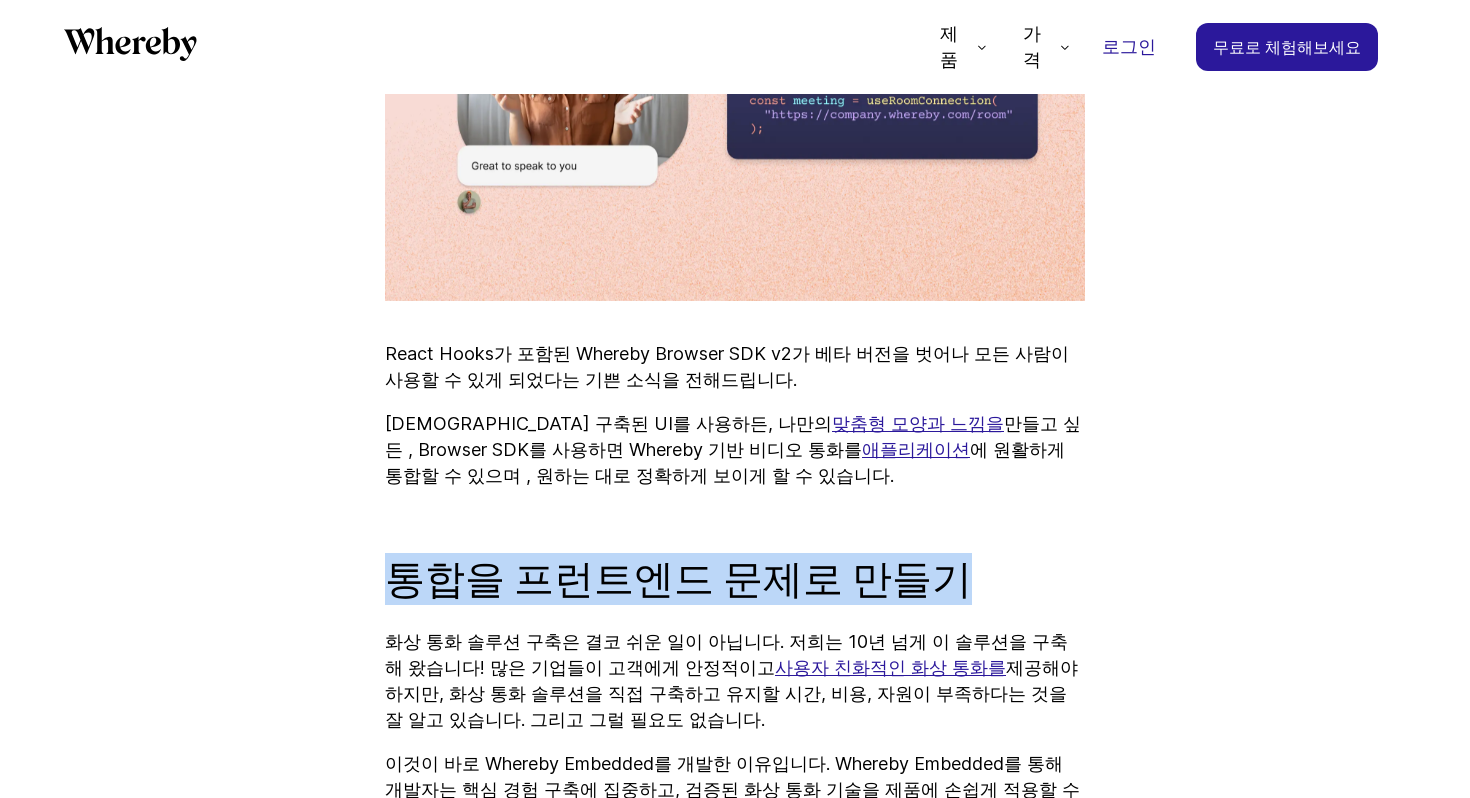 click on "통합을 프런트엔드 문제로 만들기" at bounding box center [678, 579] 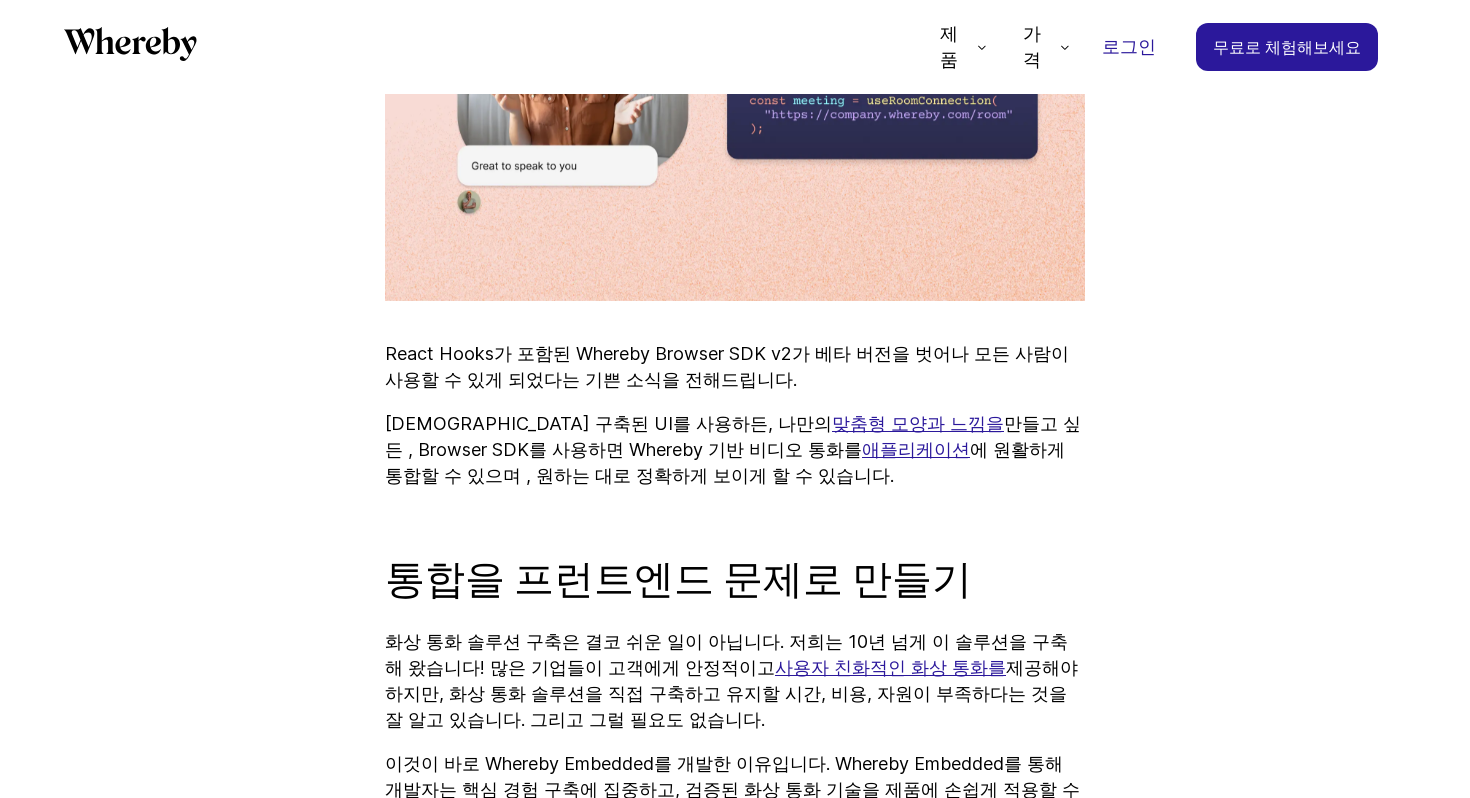 click on "통합을 프런트엔드 문제로 만들기" at bounding box center (678, 579) 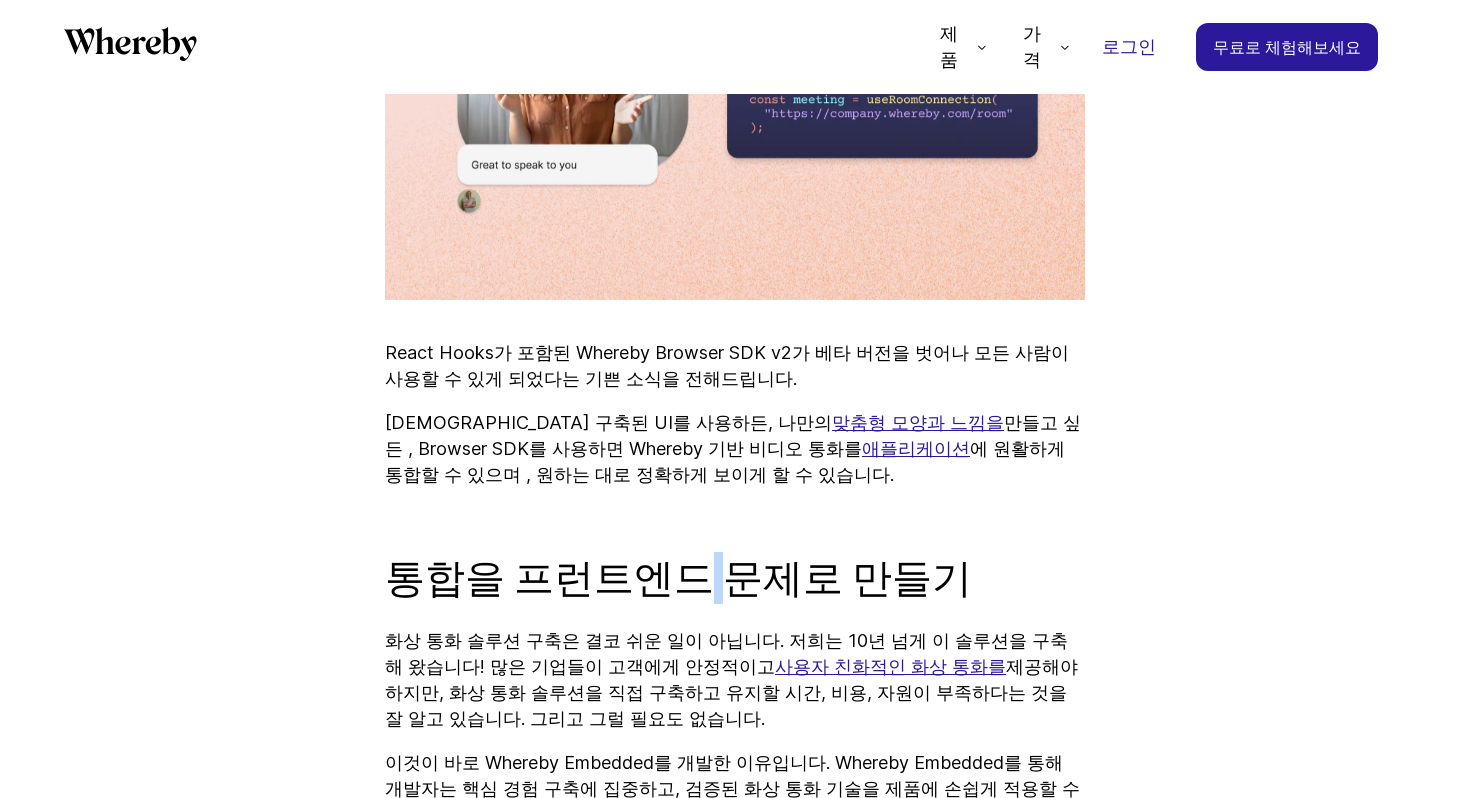 click on "통합을 프런트엔드 문제로 만들기" at bounding box center (678, 578) 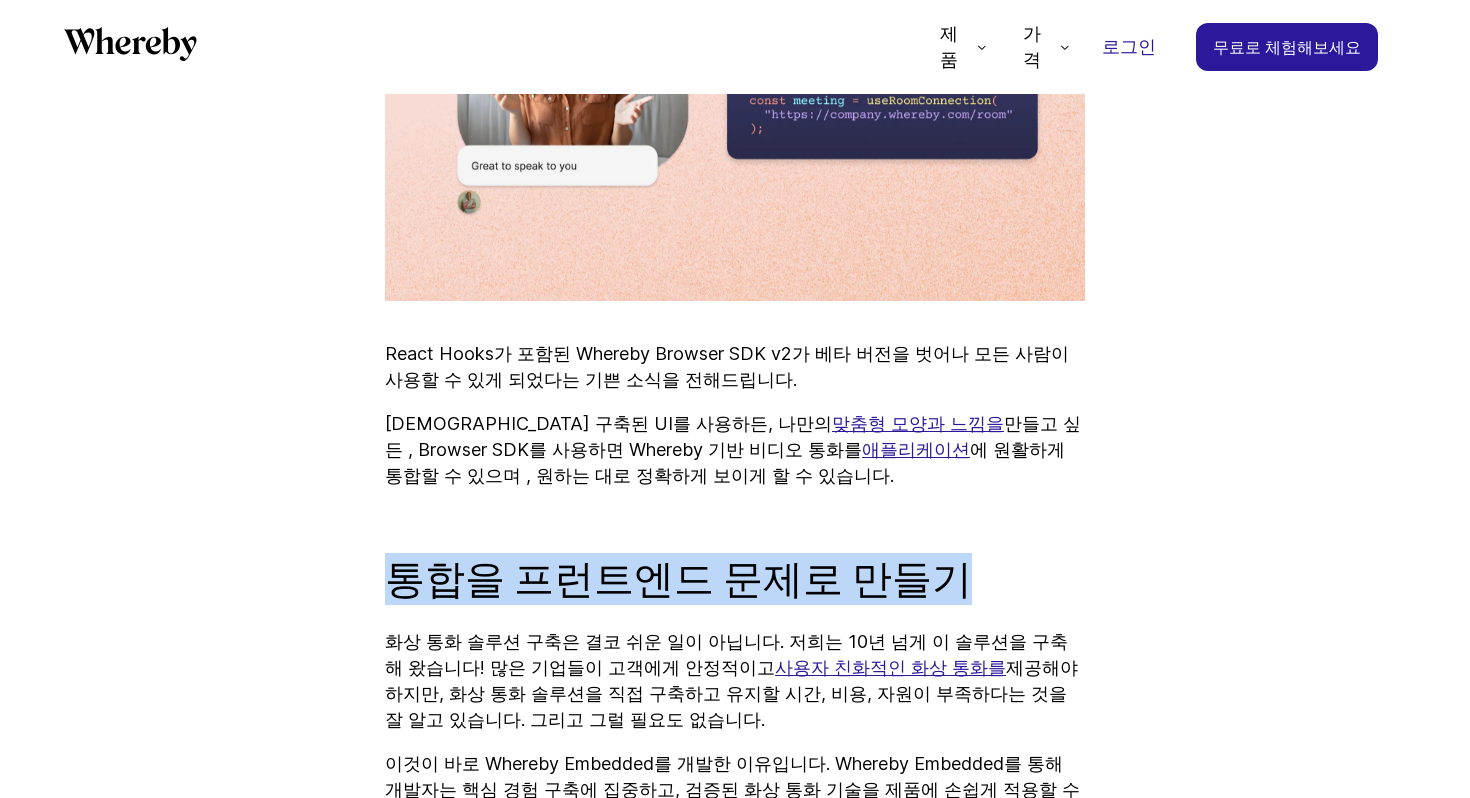 click on "통합을 프런트엔드 문제로 만들기" at bounding box center (678, 579) 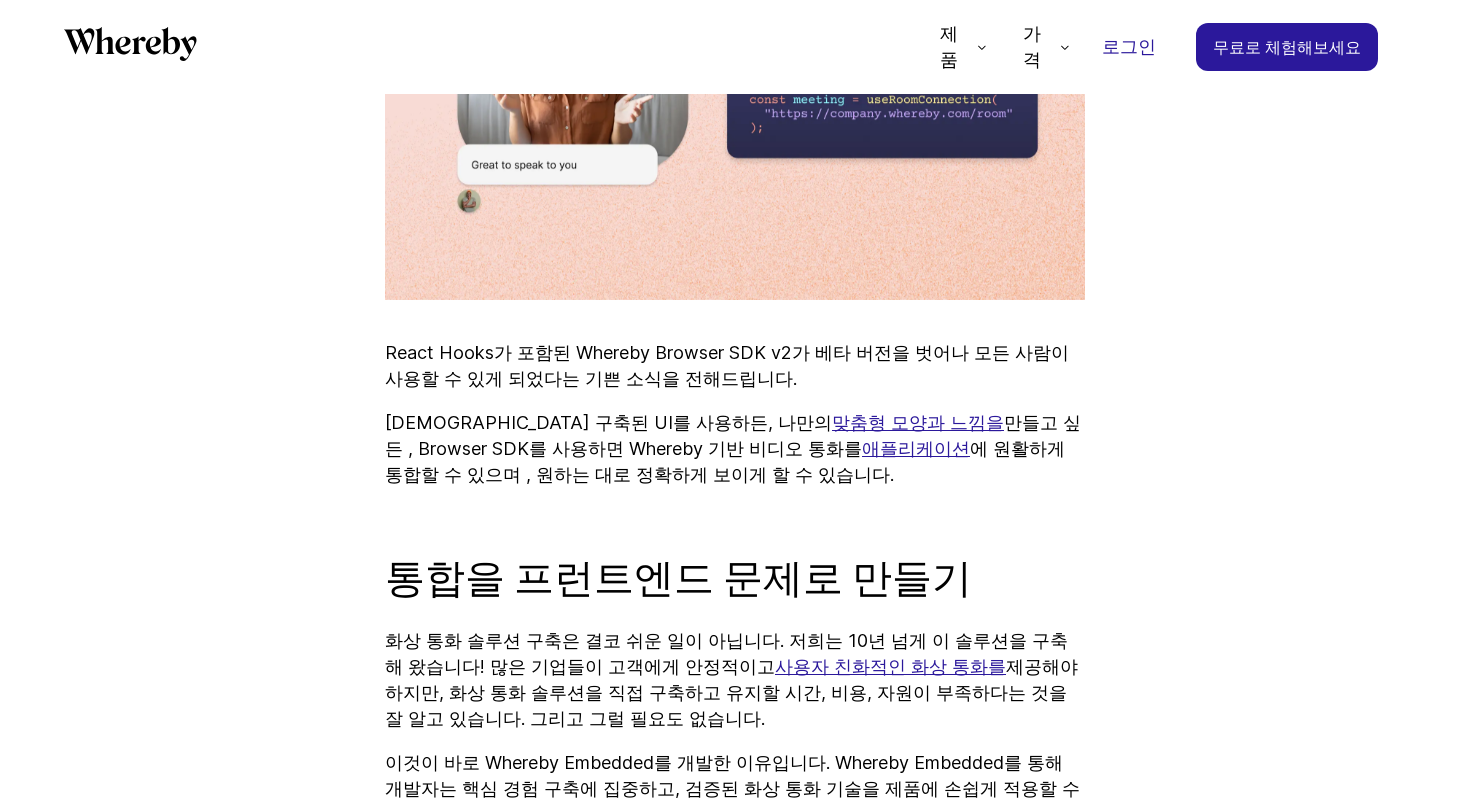 click on "통합을 프런트엔드 문제로 만들기" at bounding box center (678, 578) 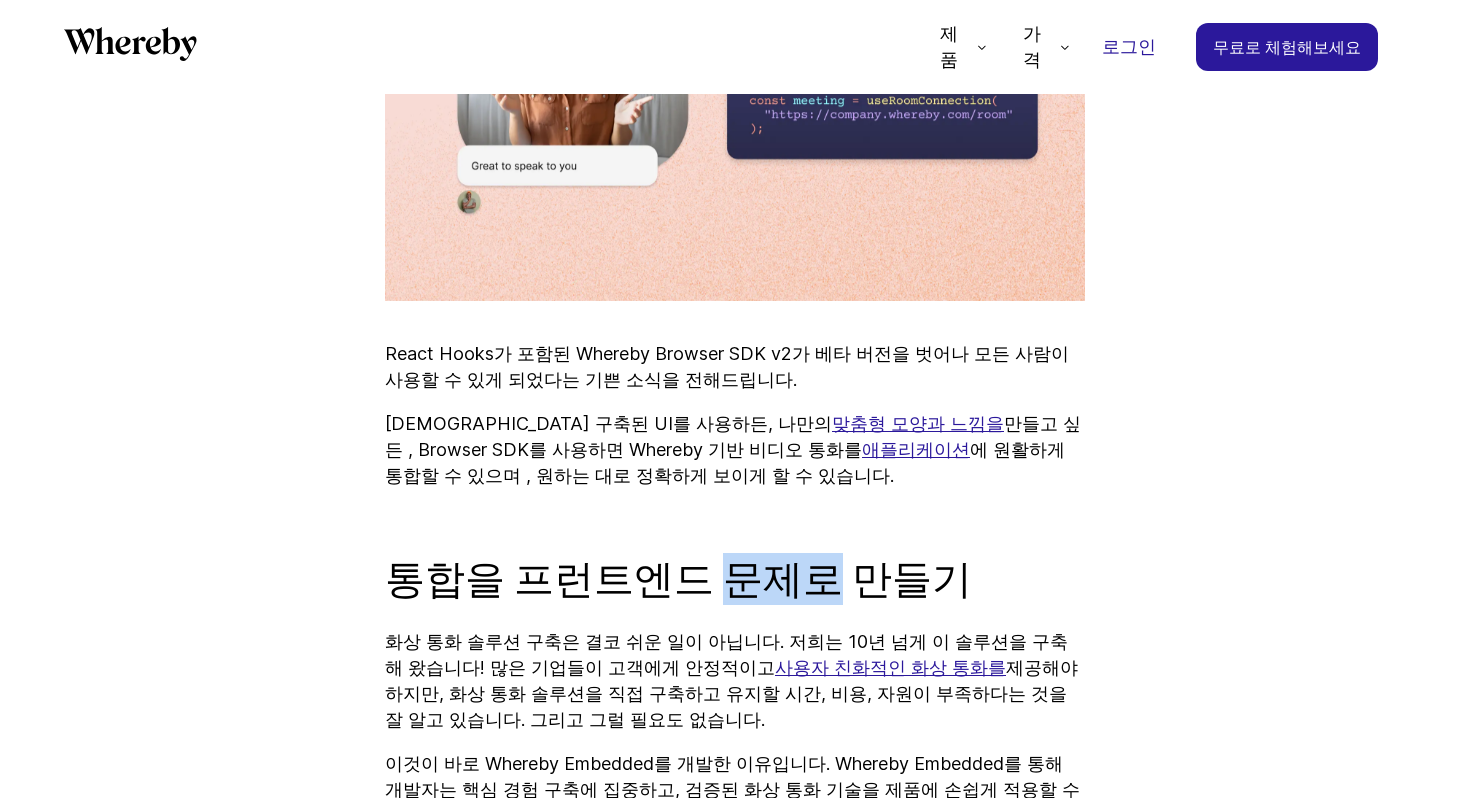 click on "통합을 프런트엔드 문제로 만들기" at bounding box center [678, 579] 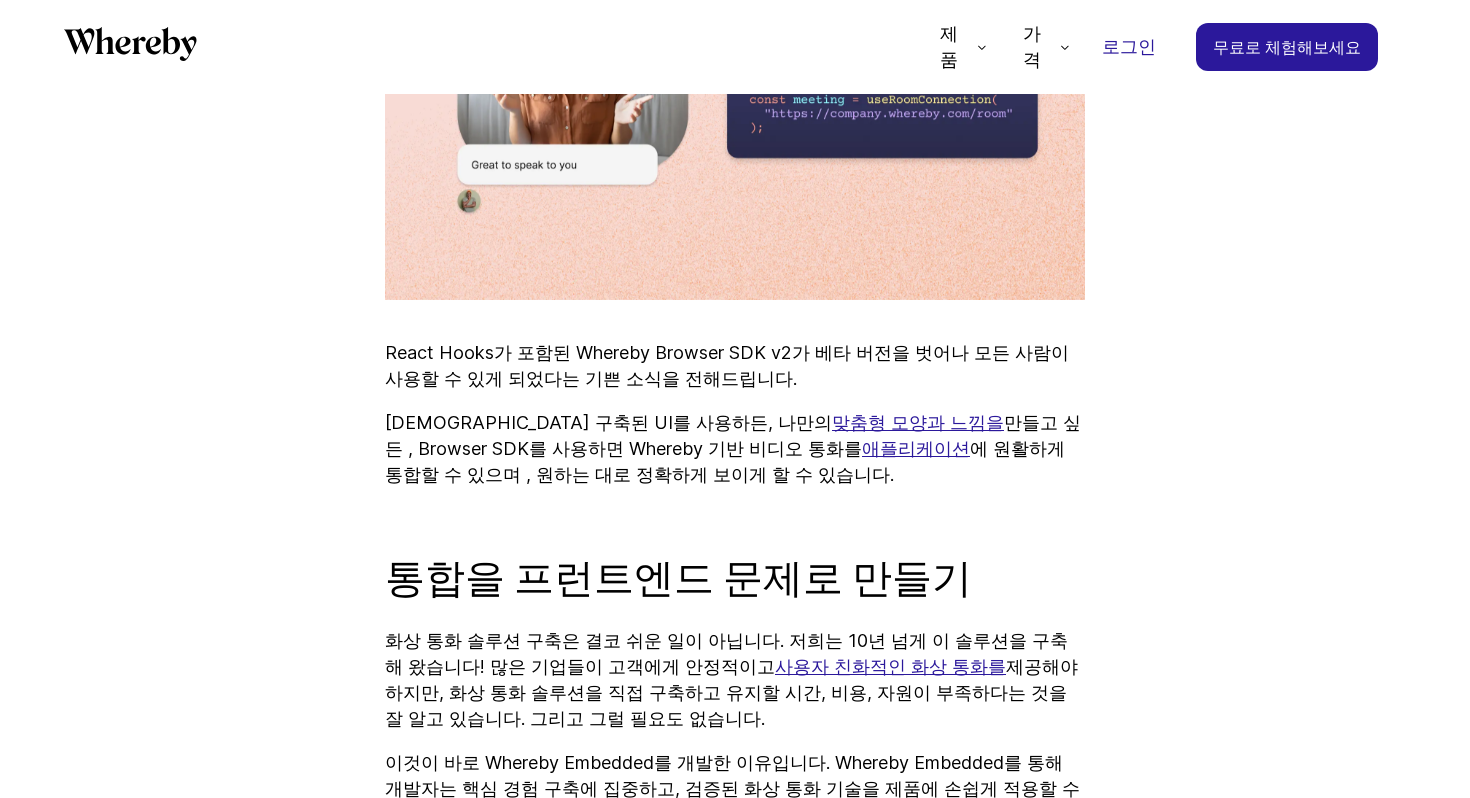 click on "통합을 프런트엔드 문제로 만들기" at bounding box center [678, 578] 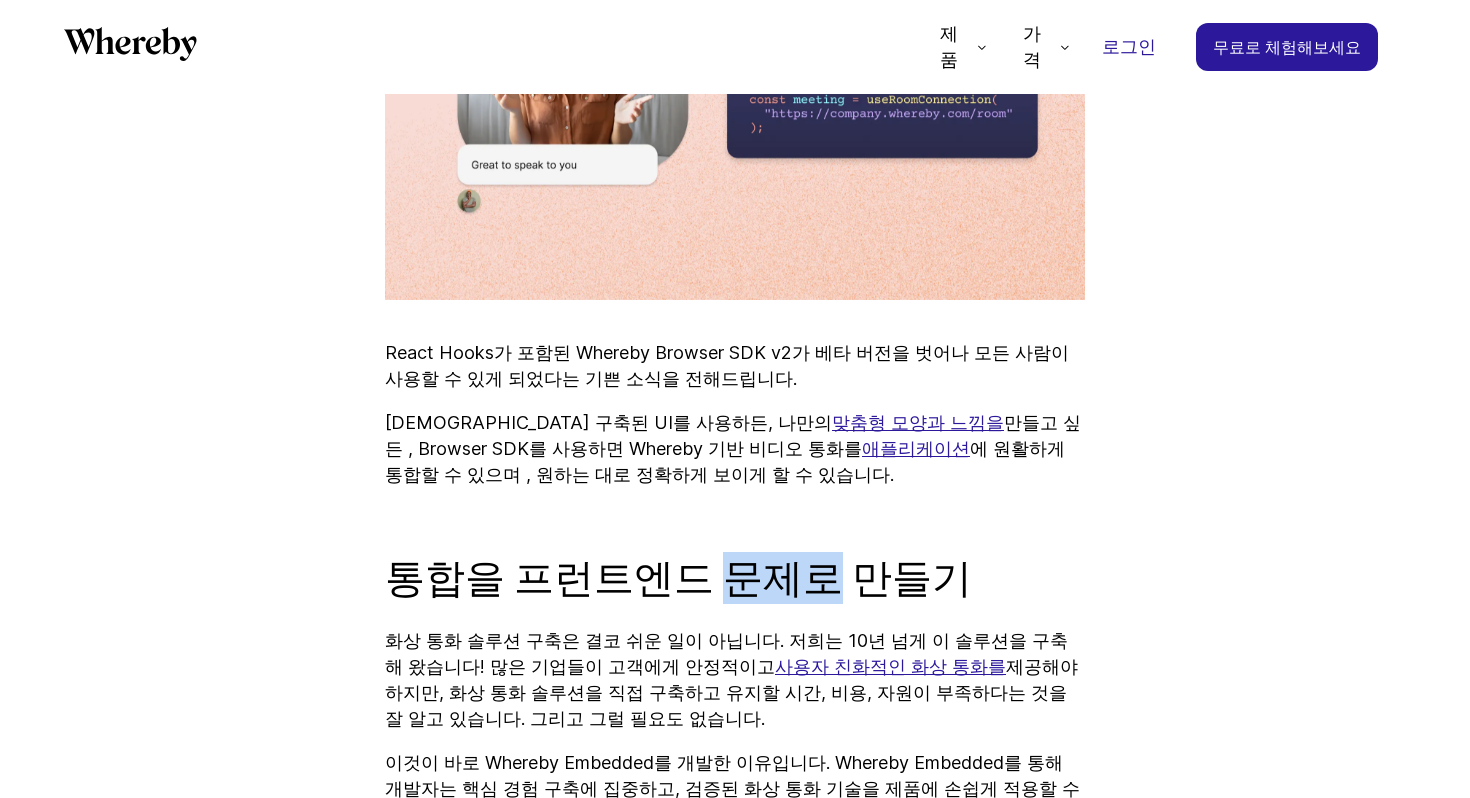click on "통합을 프런트엔드 문제로 만들기" at bounding box center [678, 578] 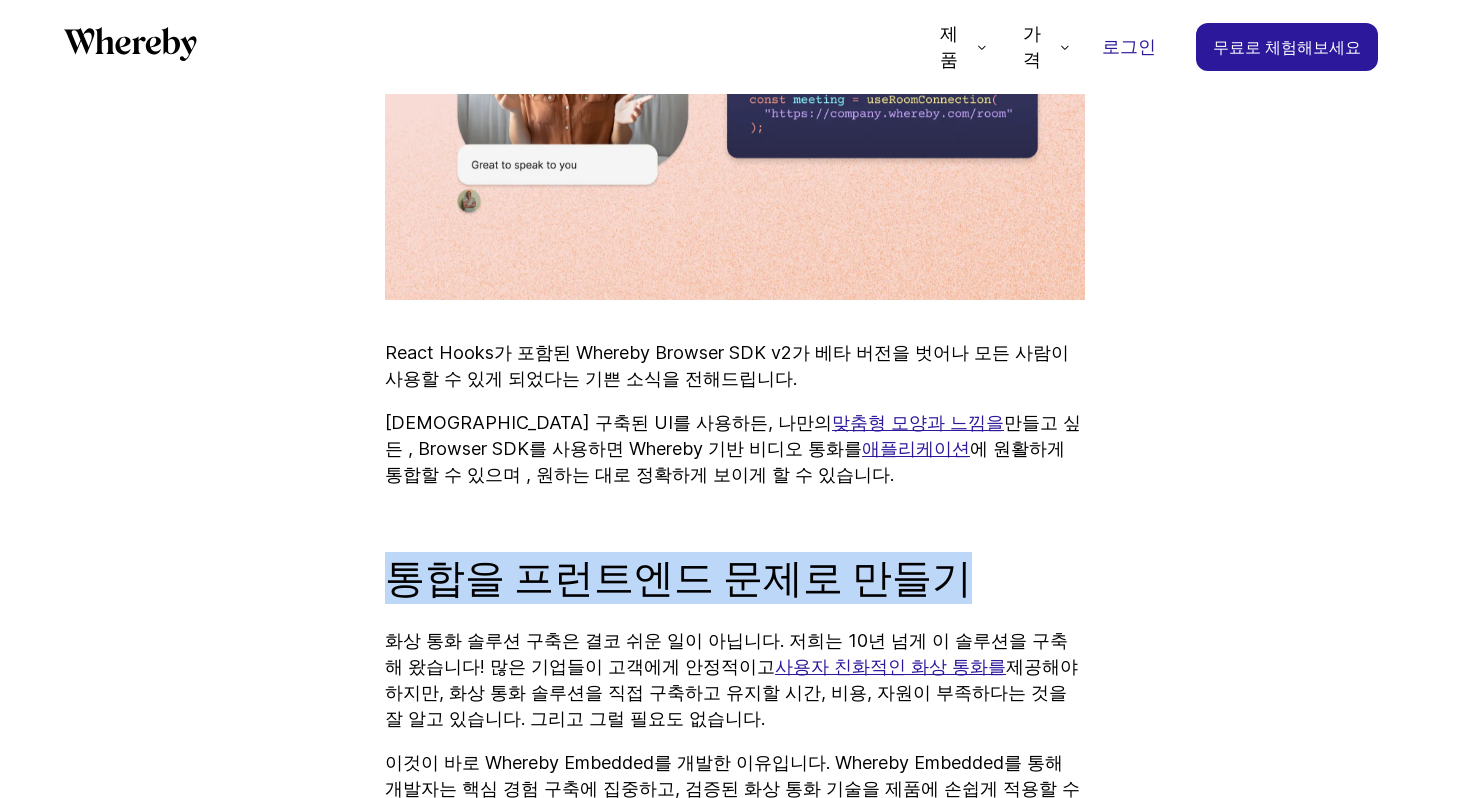 click on "통합을 프런트엔드 문제로 만들기" at bounding box center (678, 578) 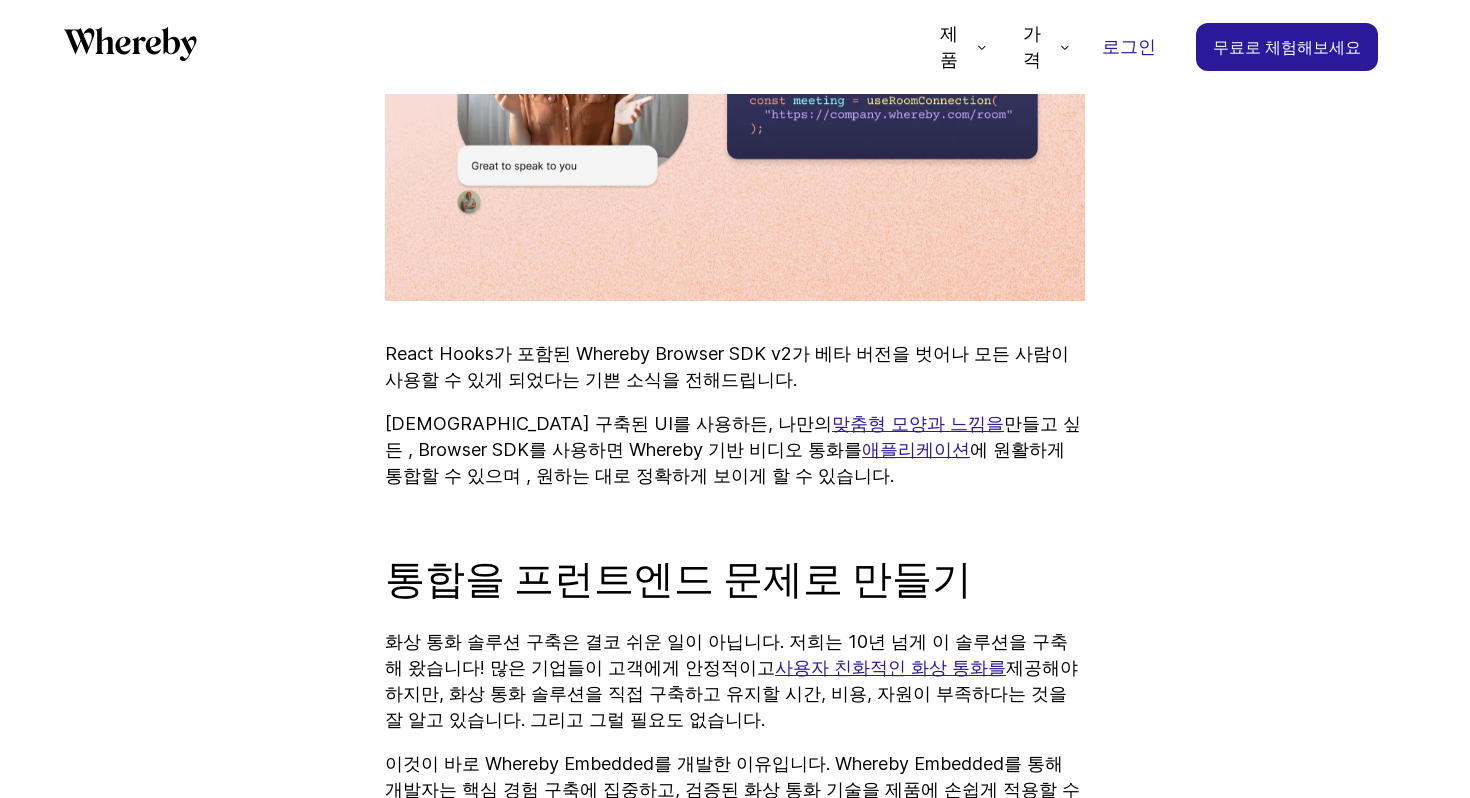 click on "통합을 프런트엔드 문제로 만들기" at bounding box center [678, 579] 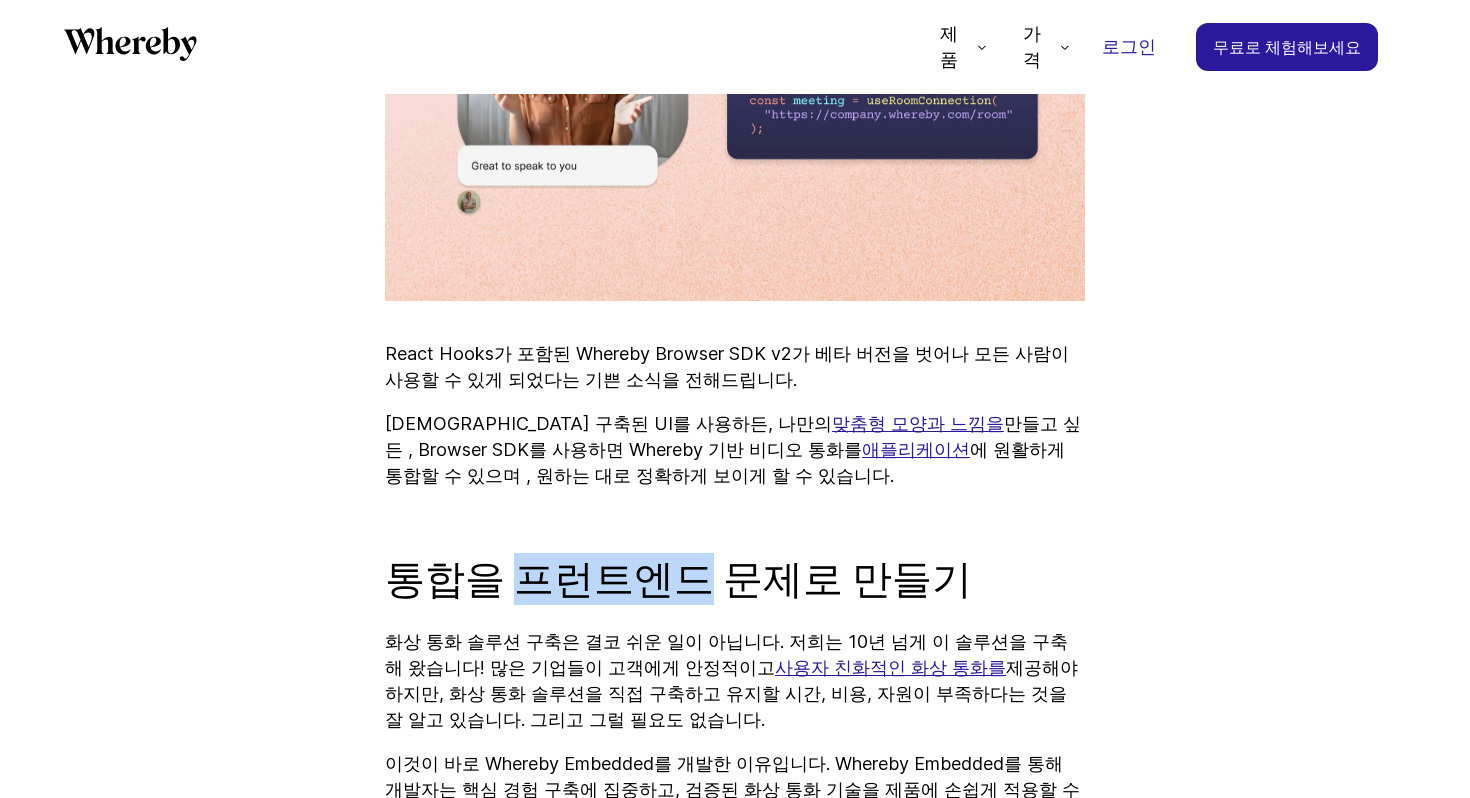 click on "통합을 프런트엔드 문제로 만들기" at bounding box center (678, 579) 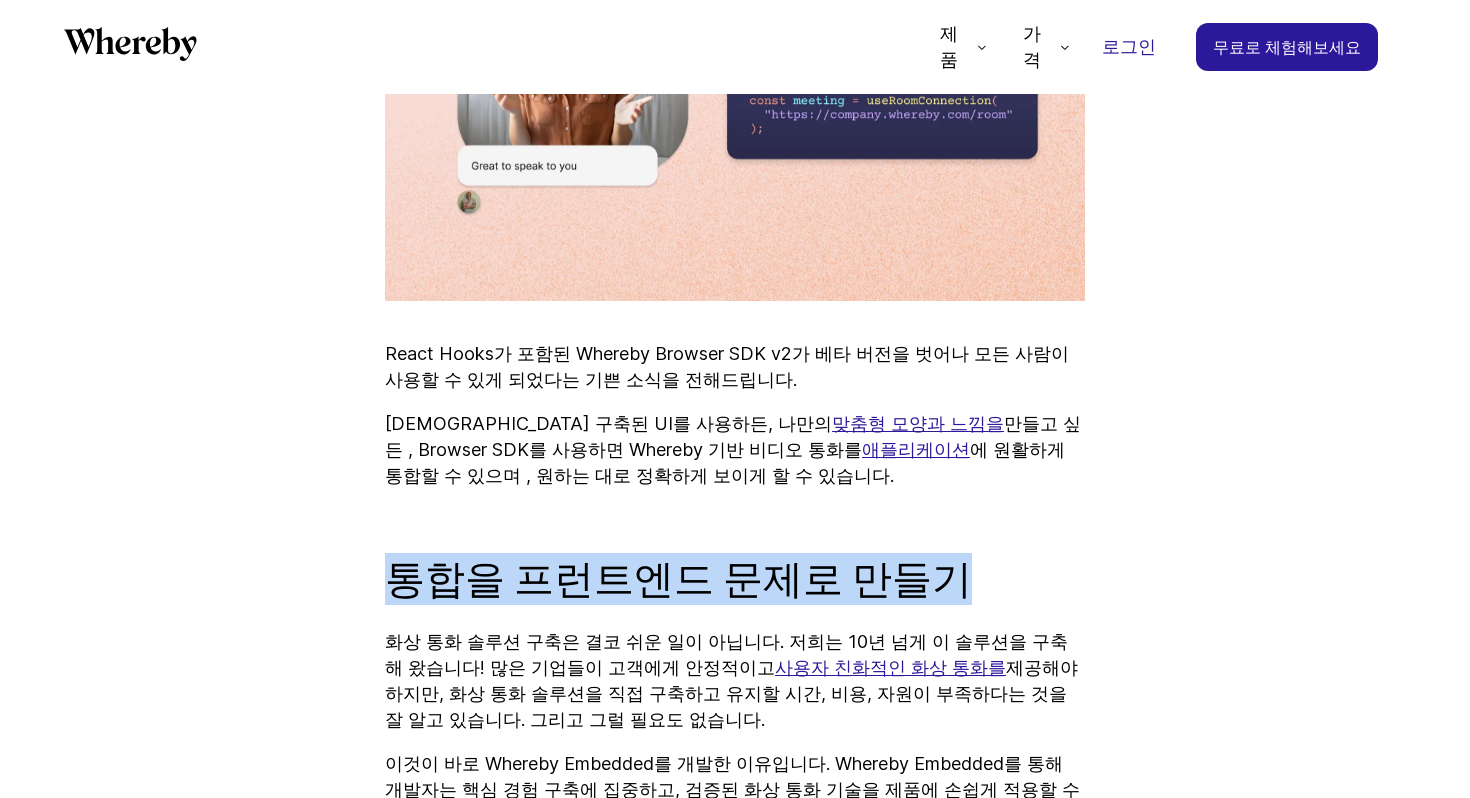 click on "통합을 프런트엔드 문제로 만들기" at bounding box center (678, 579) 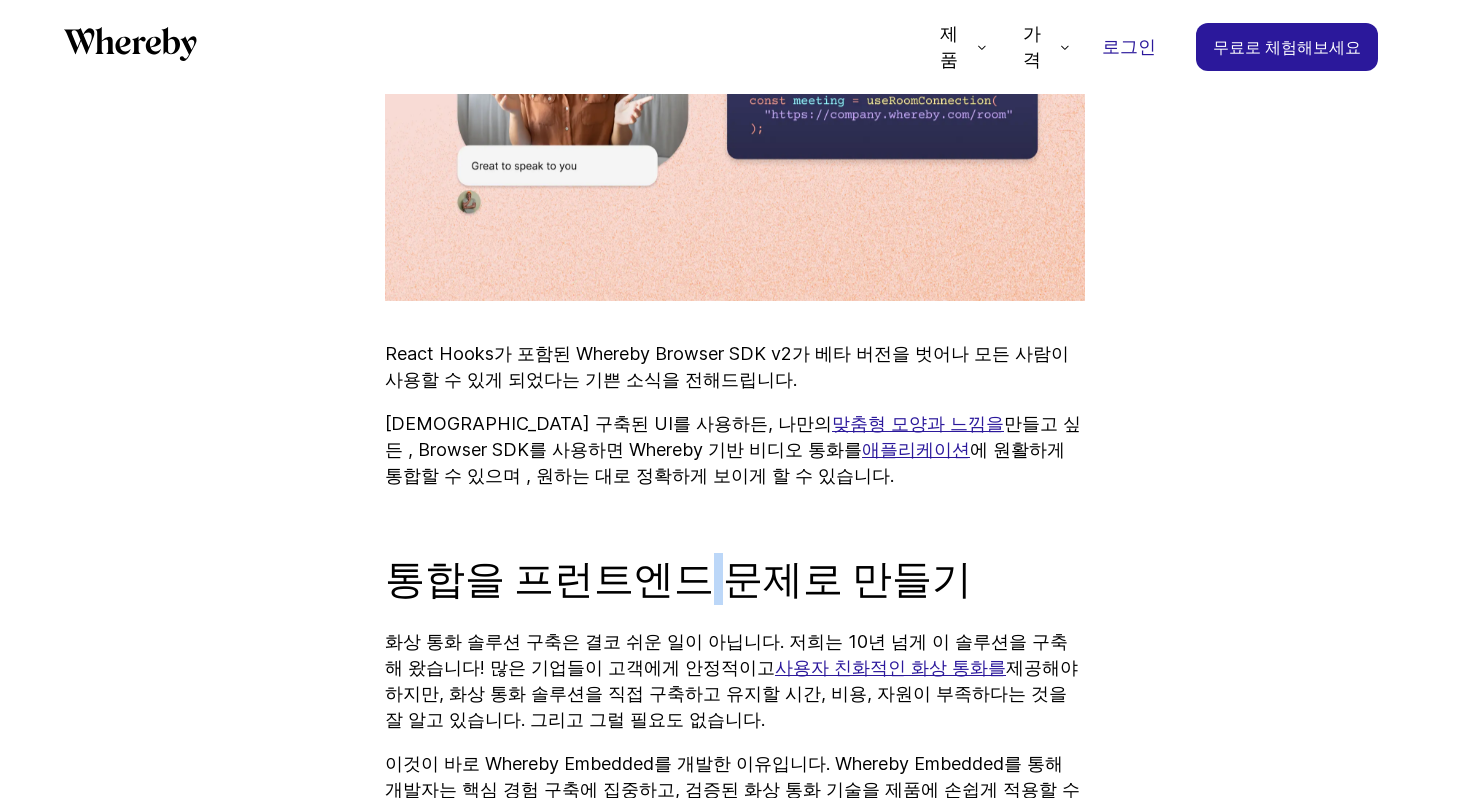 click on "통합을 프런트엔드 문제로 만들기" at bounding box center [678, 579] 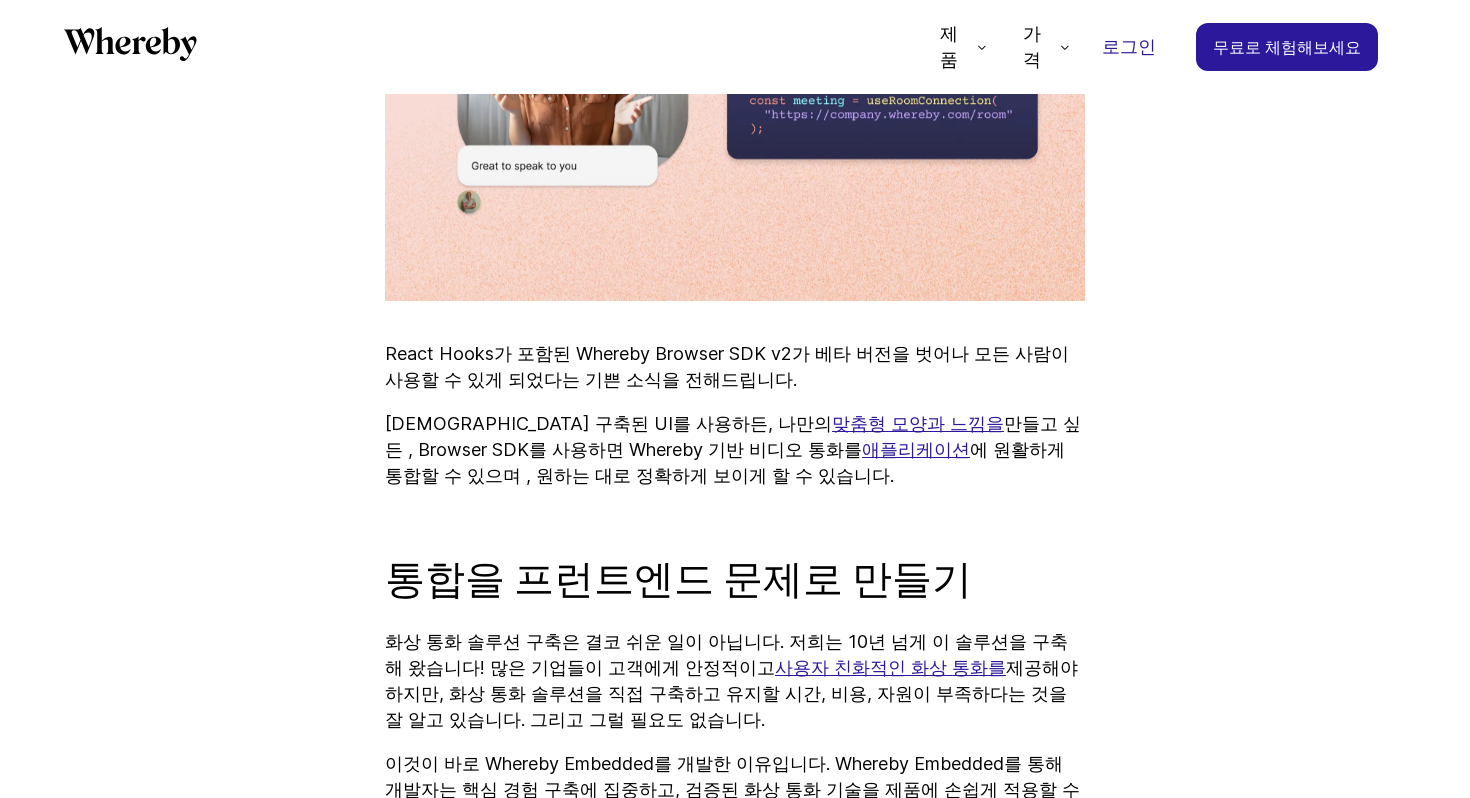 click on "통합을 프런트엔드 문제로 만들기" at bounding box center (678, 579) 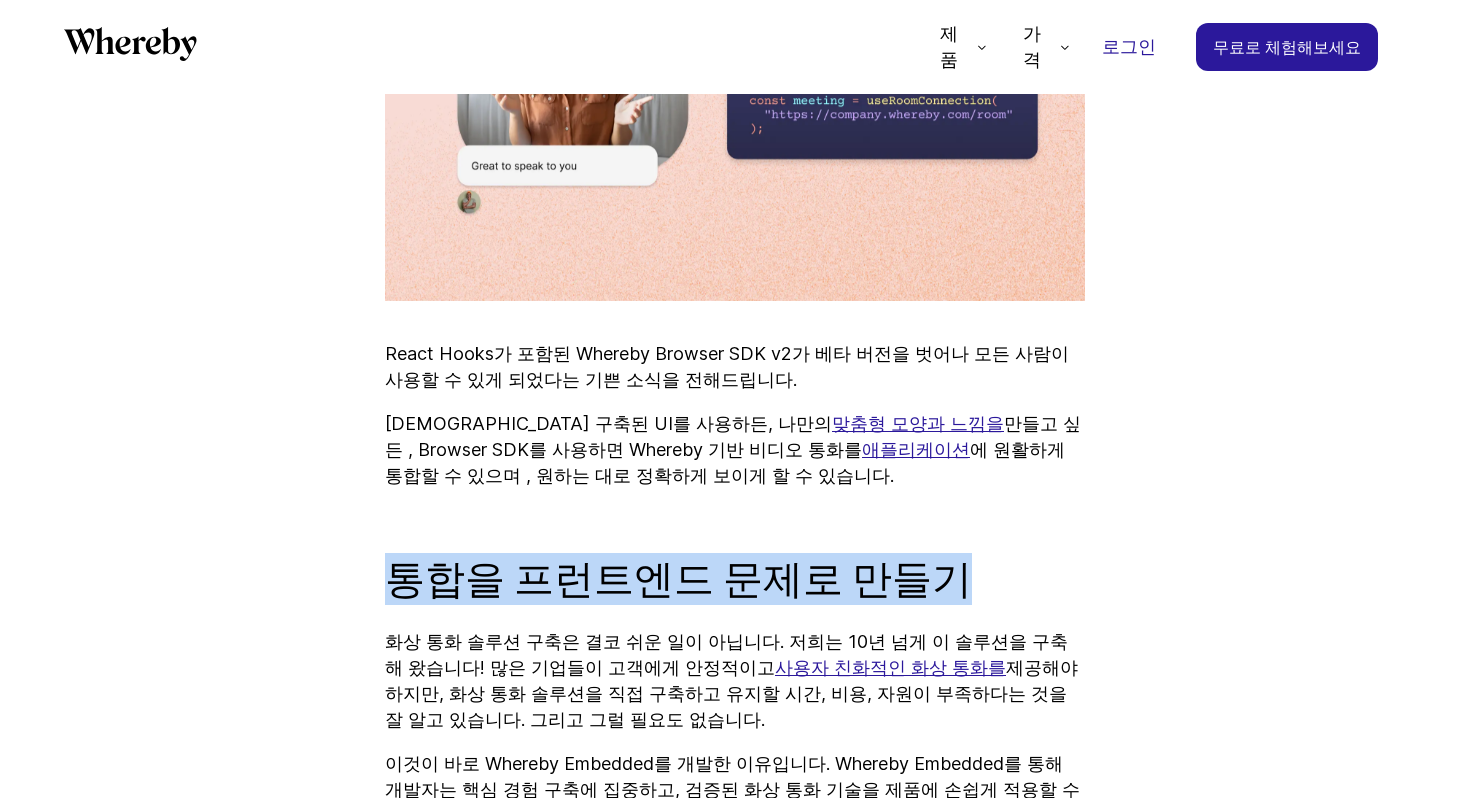 drag, startPoint x: 1005, startPoint y: 540, endPoint x: 325, endPoint y: 539, distance: 680.00073 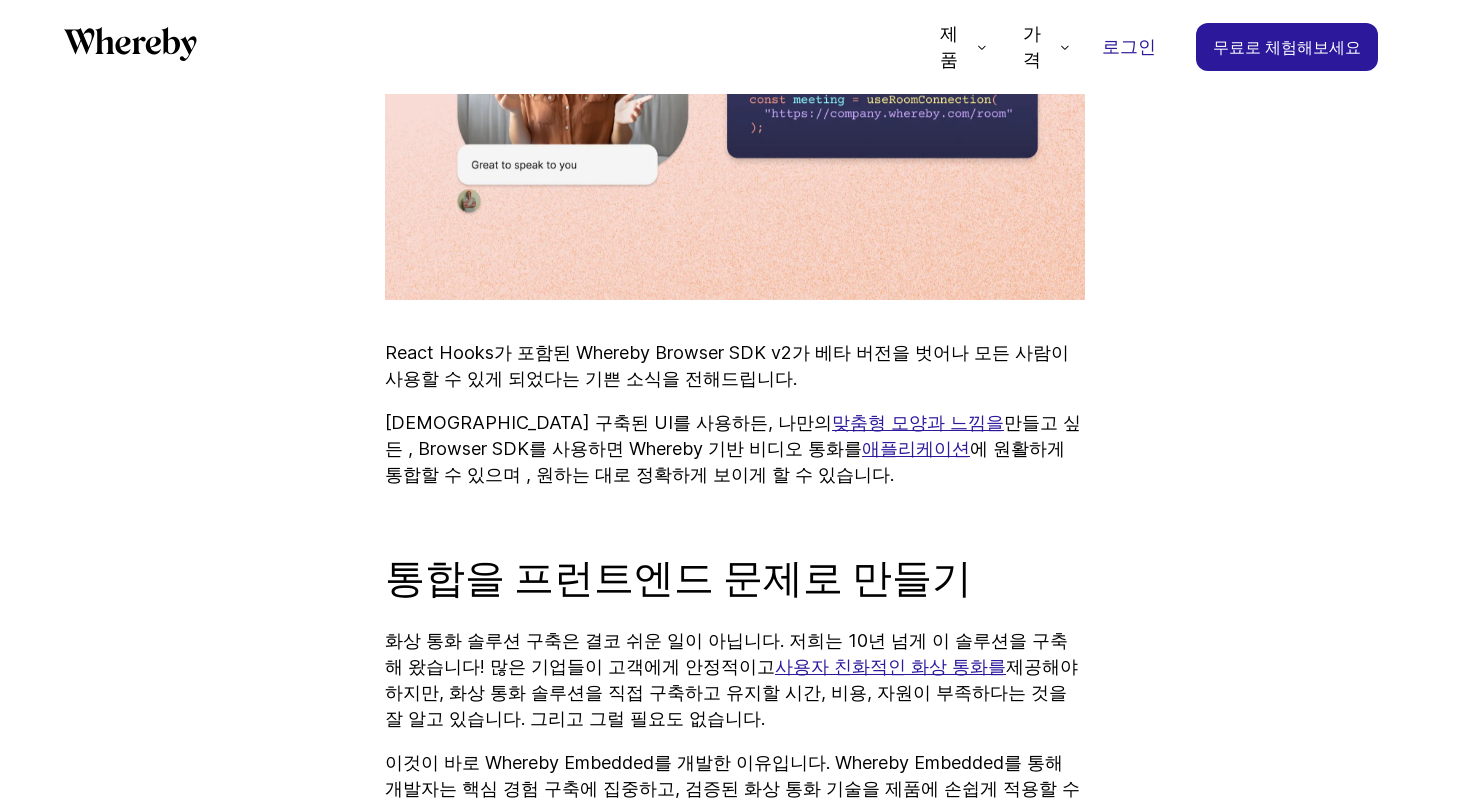 click on "통합을 프런트엔드 문제로 만들기" at bounding box center (678, 578) 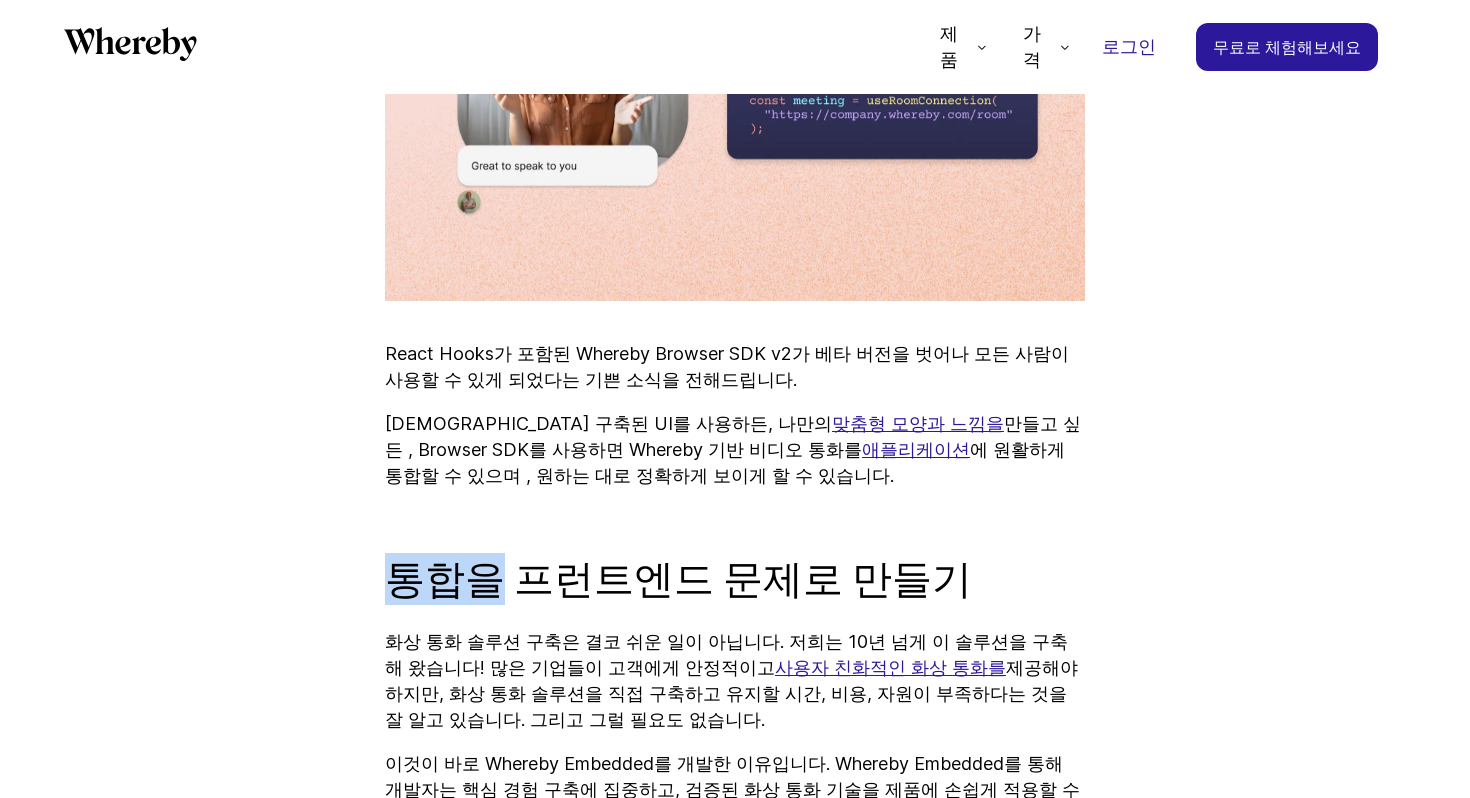 click on "통합을 프런트엔드 문제로 만들기" at bounding box center [678, 579] 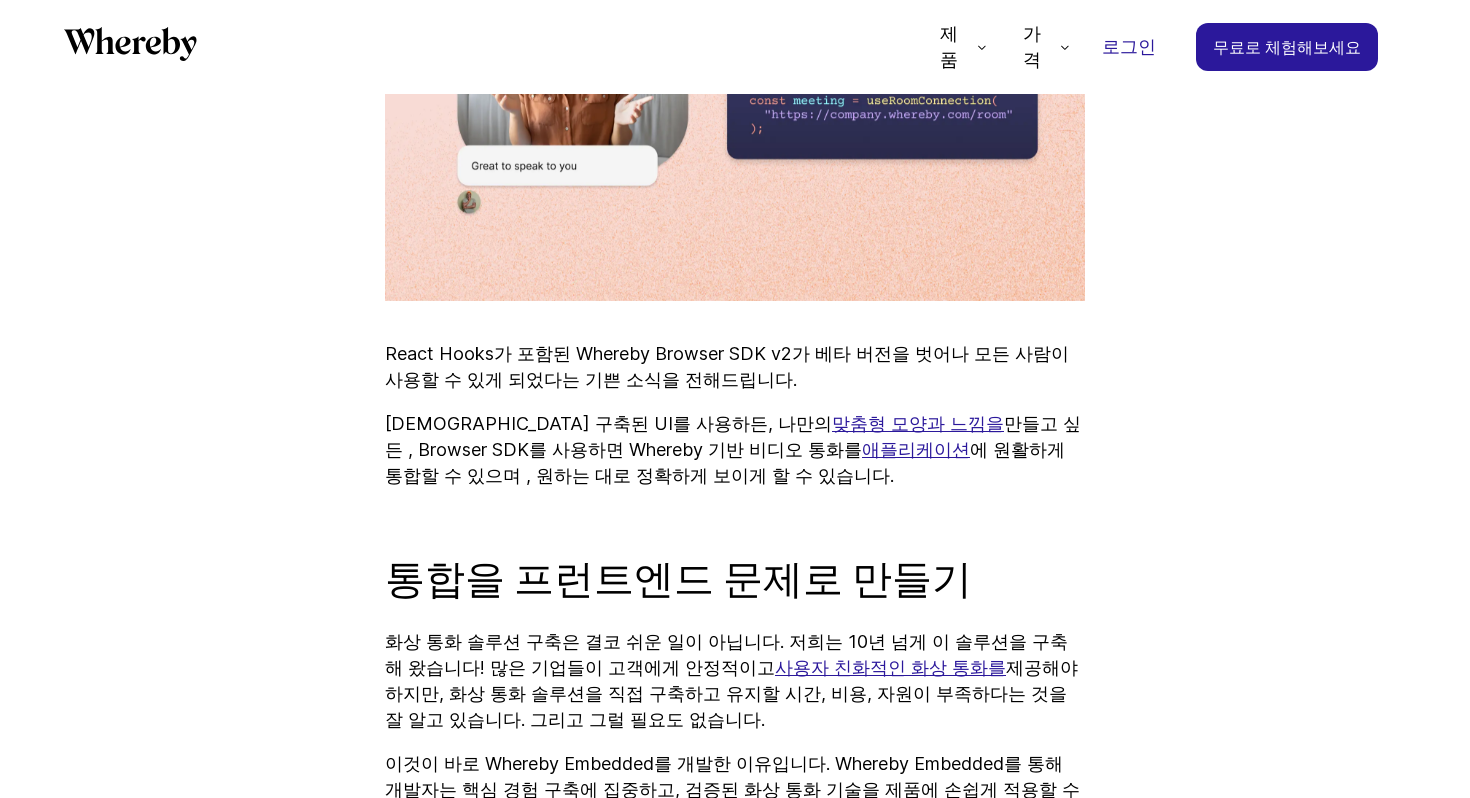 click on "통합을 프런트엔드 문제로 만들기" at bounding box center (678, 579) 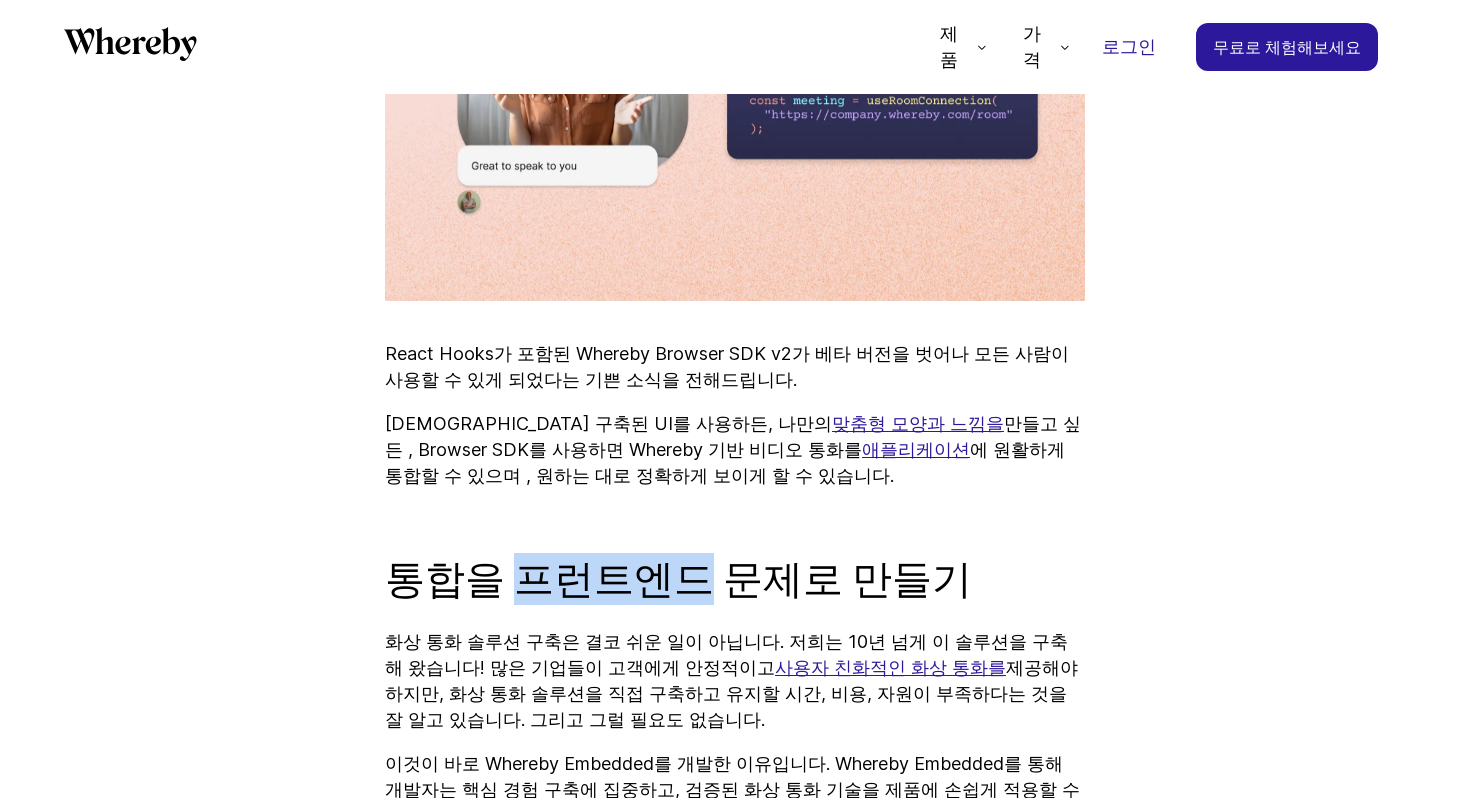 click on "통합을 프런트엔드 문제로 만들기" at bounding box center [678, 579] 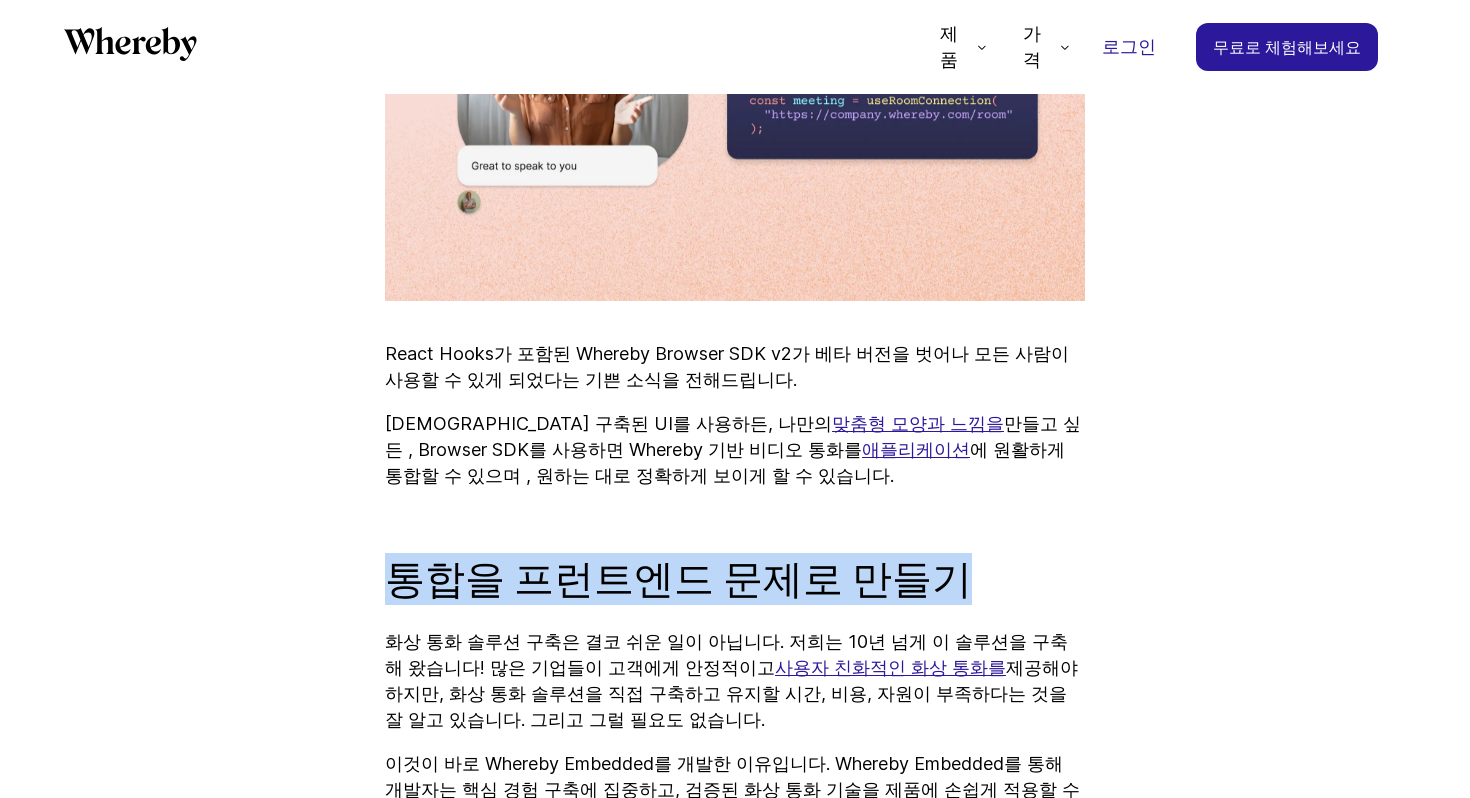 click on "통합을 프런트엔드 문제로 만들기" at bounding box center (678, 579) 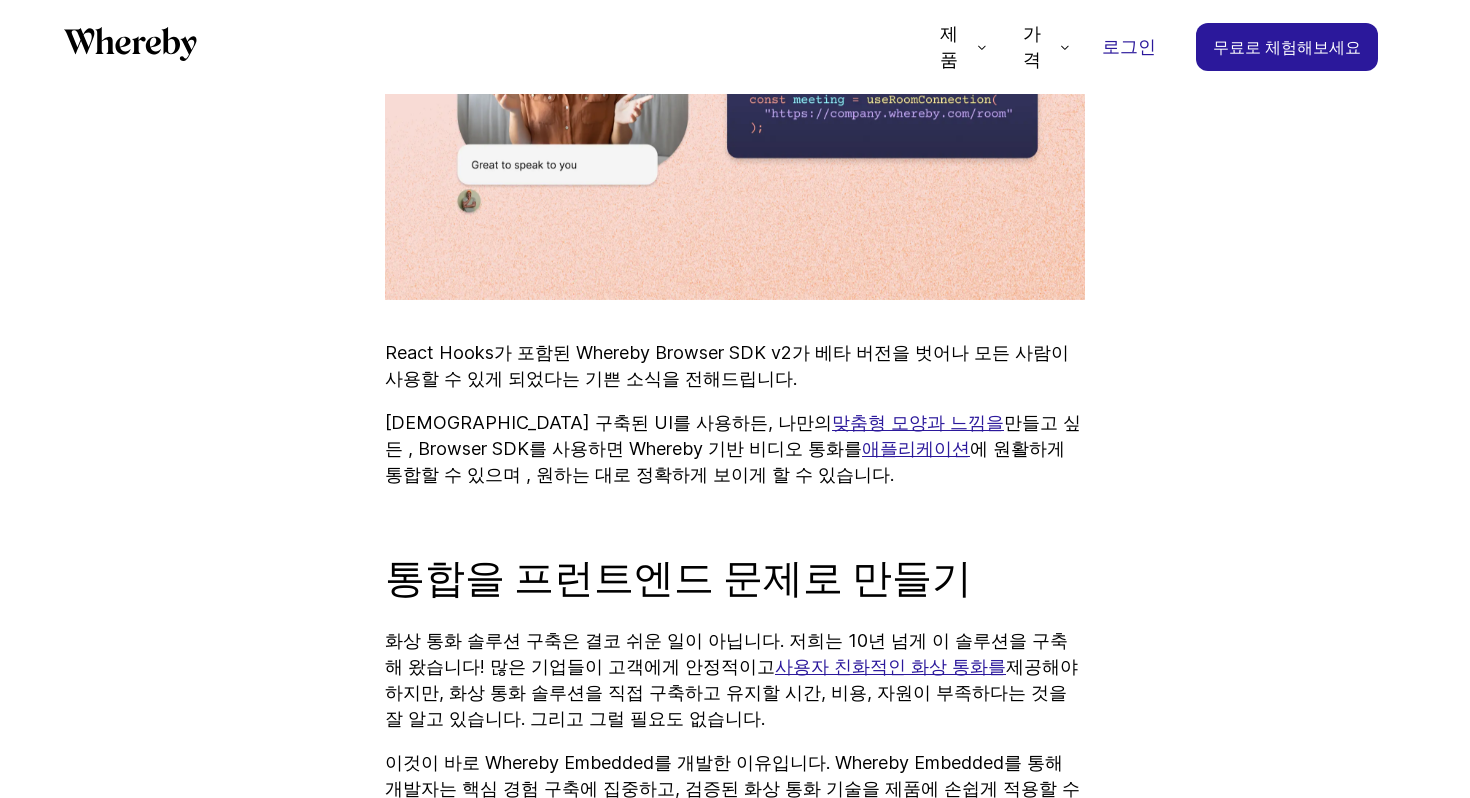 click on "통합을 프런트엔드 문제로 만들기" at bounding box center (678, 578) 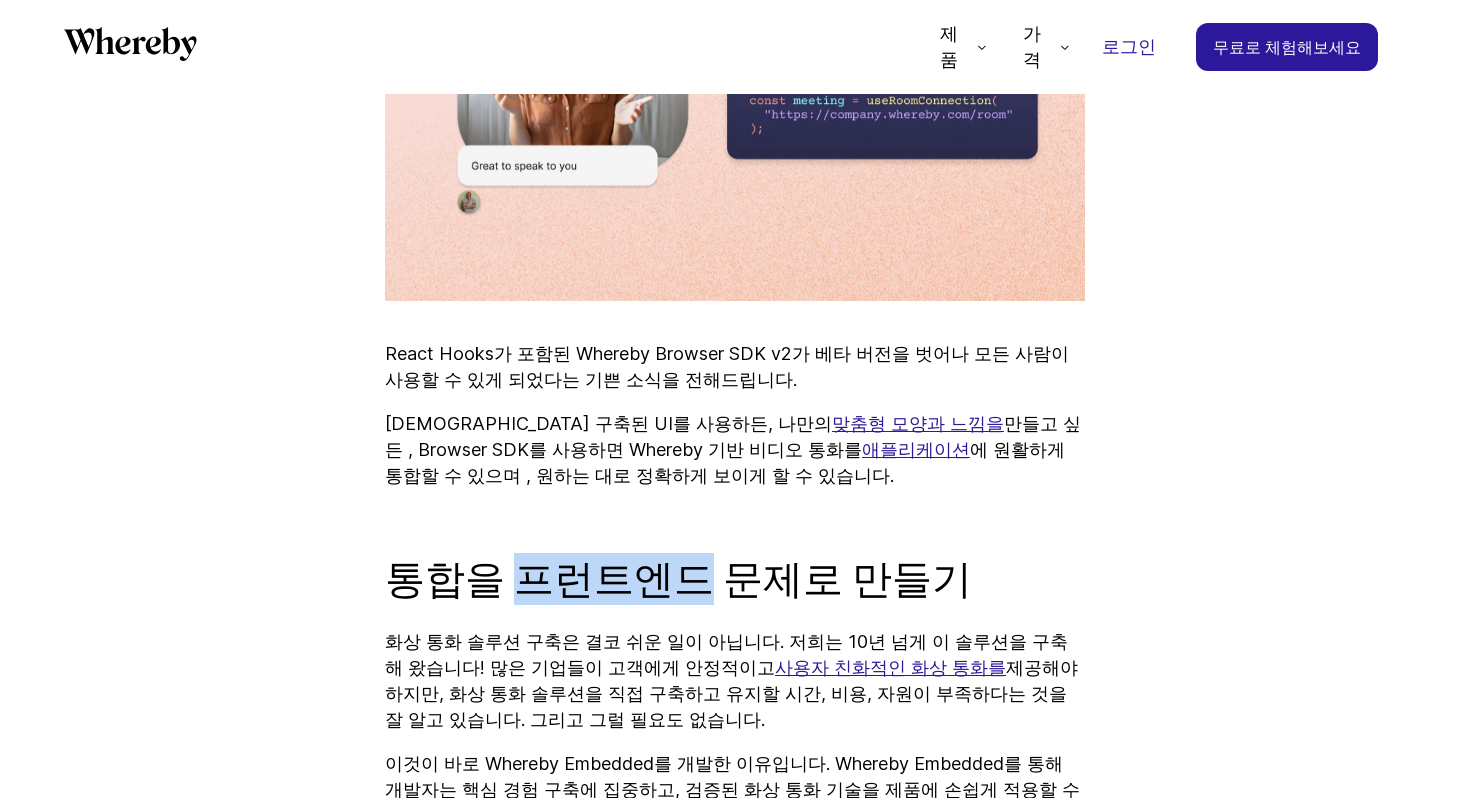 click on "통합을 프런트엔드 문제로 만들기" at bounding box center [678, 579] 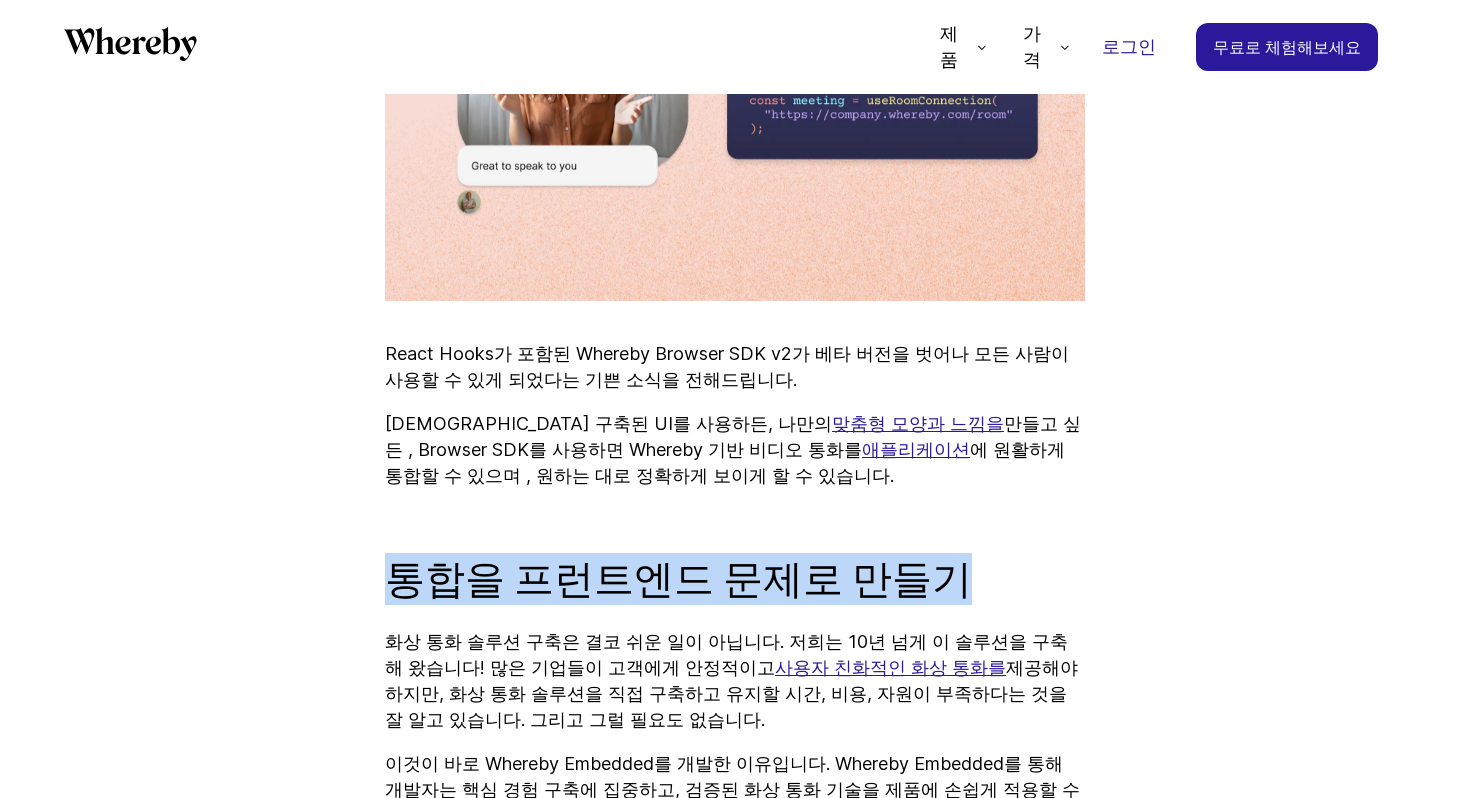 click on "통합을 프런트엔드 문제로 만들기" at bounding box center (678, 579) 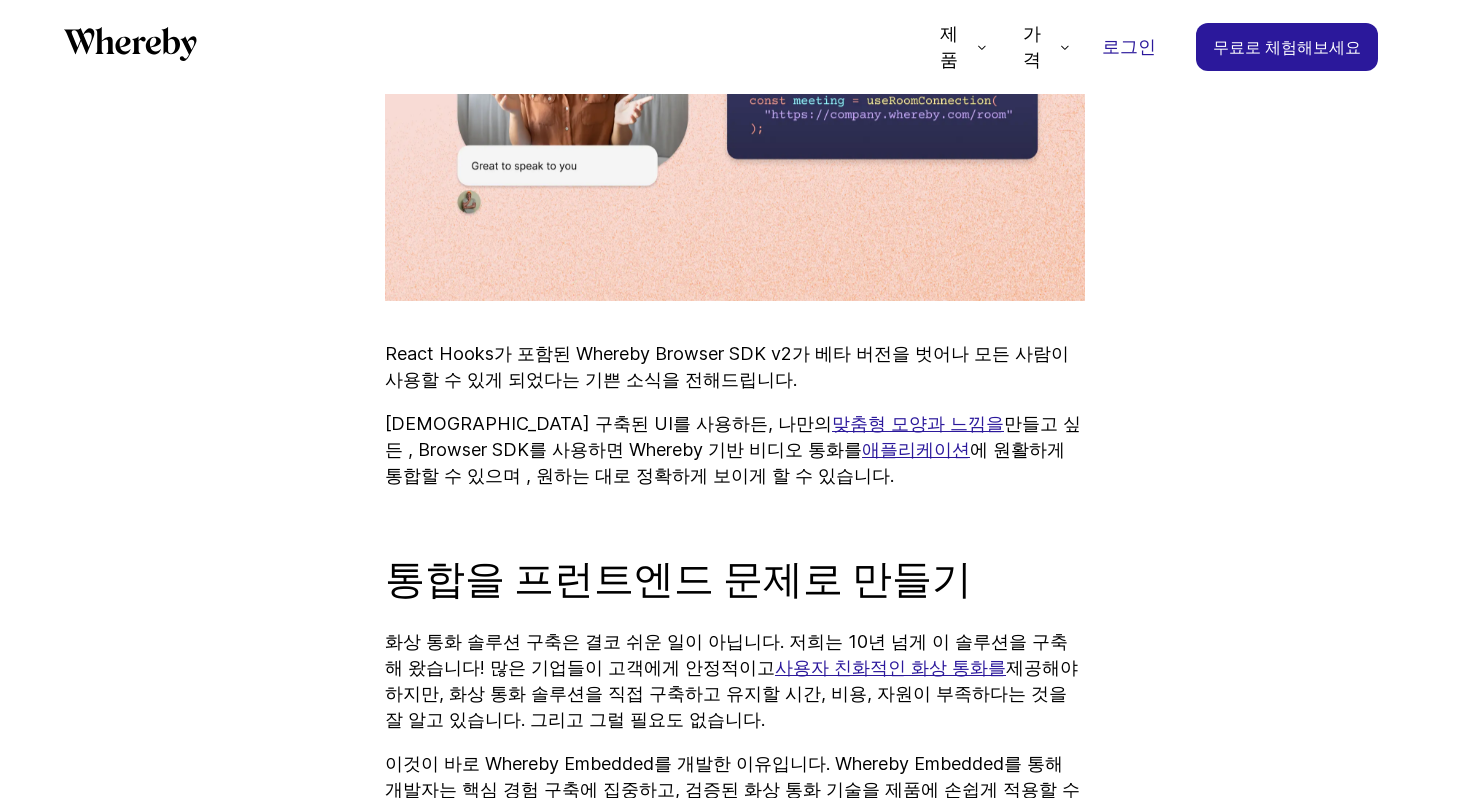 click on "통합을 프런트엔드 문제로 만들기" at bounding box center (678, 579) 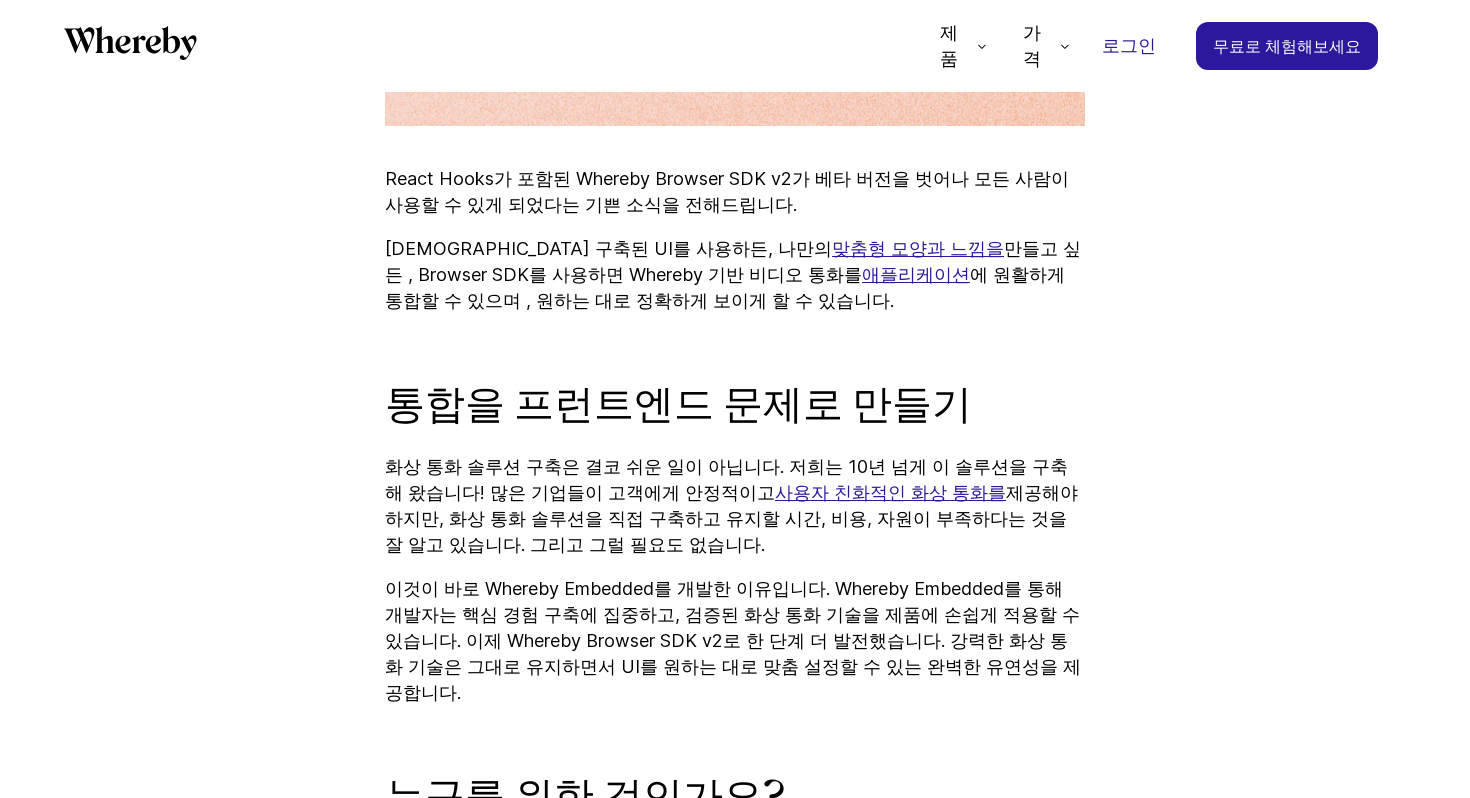scroll, scrollTop: 1366, scrollLeft: 0, axis: vertical 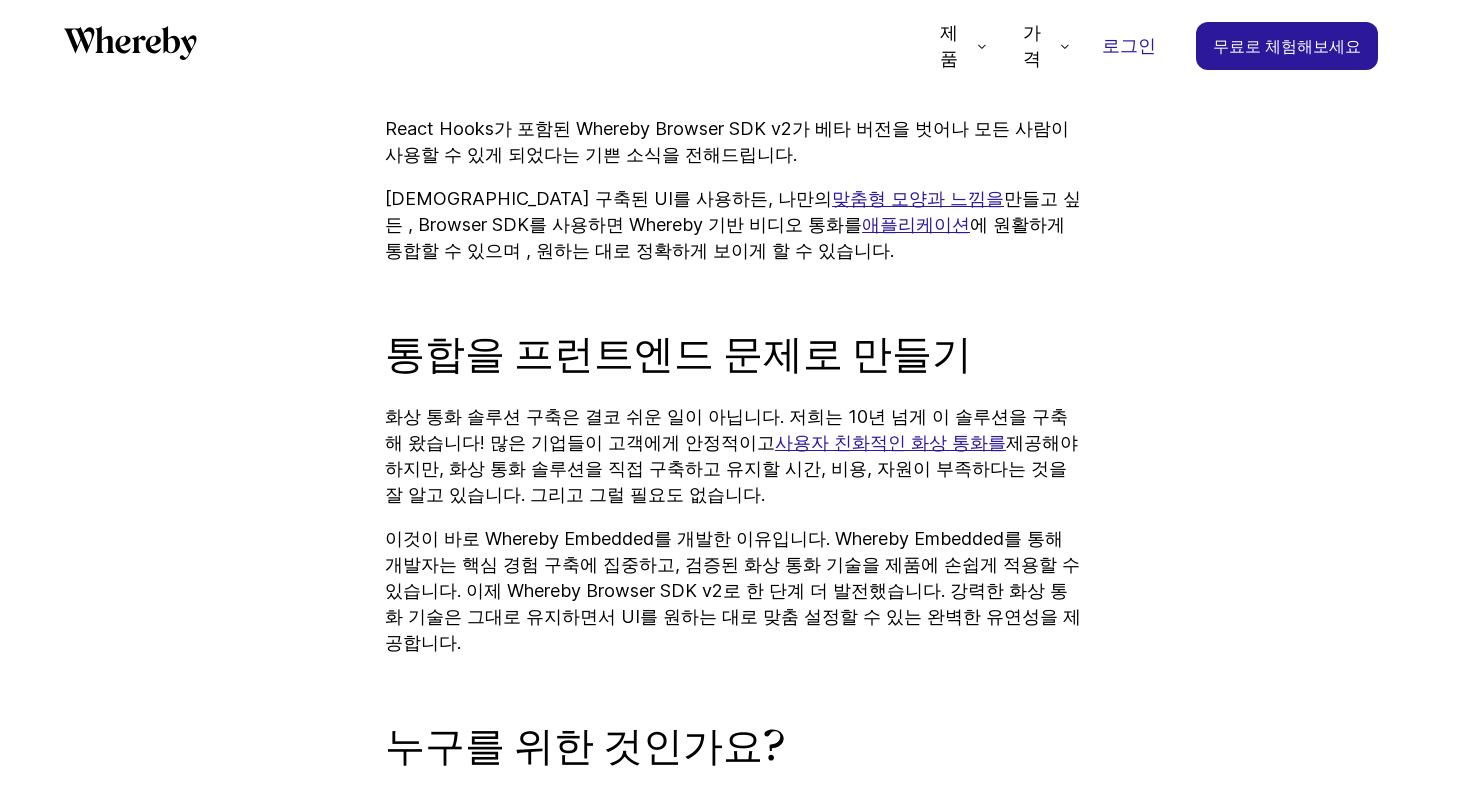 click on "통합을 프런트엔드 문제로 만들기" at bounding box center (678, 354) 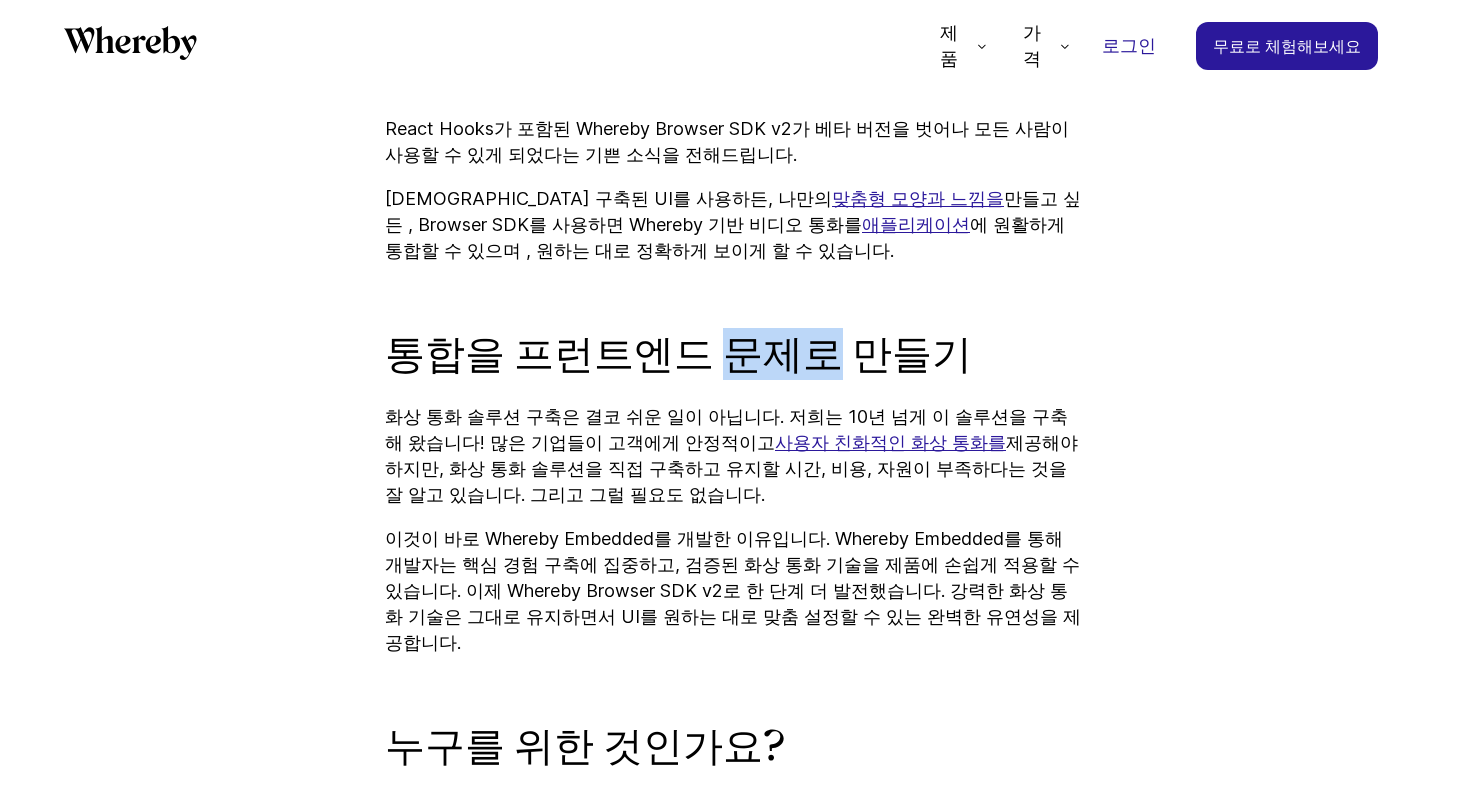 click on "통합을 프런트엔드 문제로 만들기" at bounding box center (678, 354) 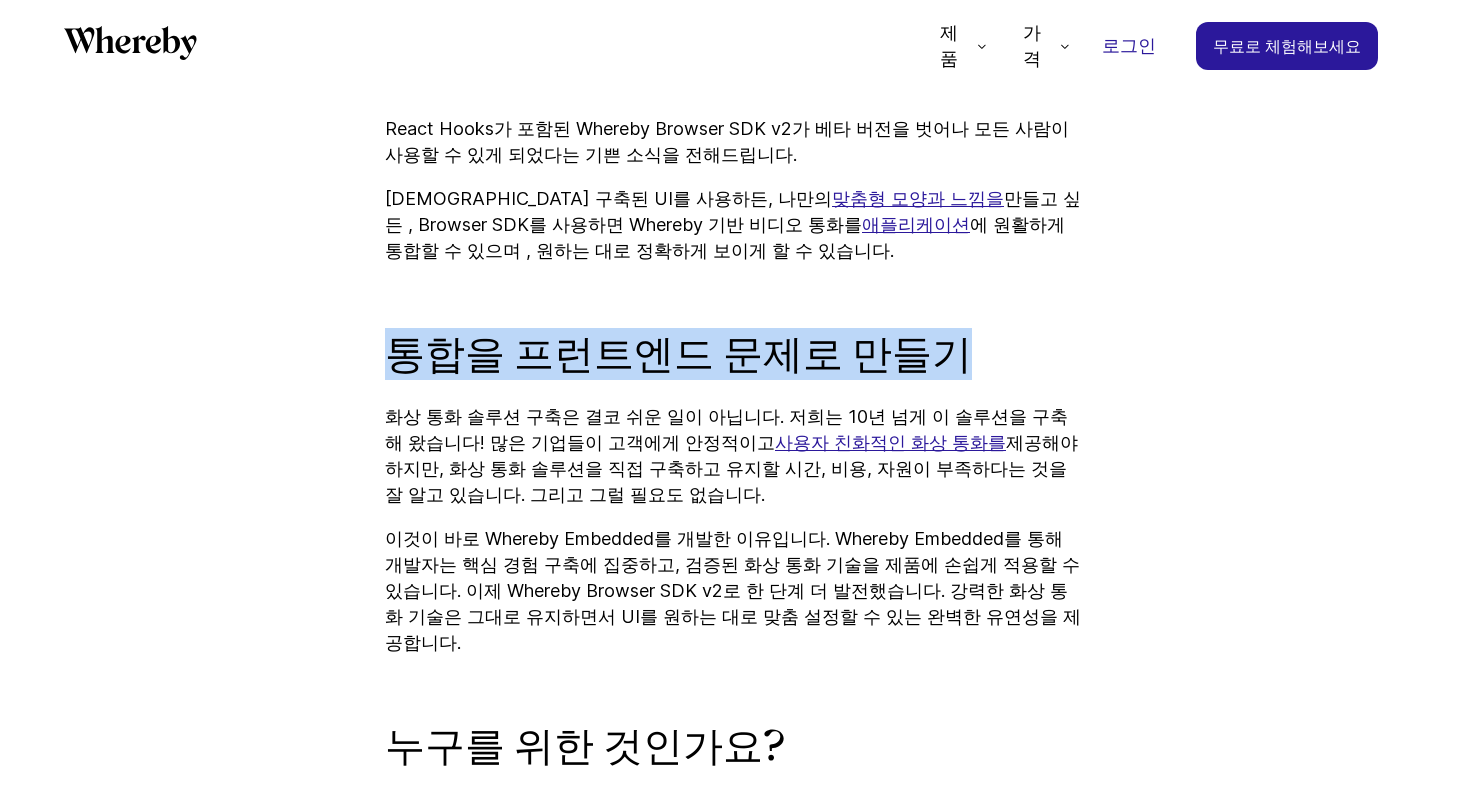 click on "통합을 프런트엔드 문제로 만들기" at bounding box center (678, 354) 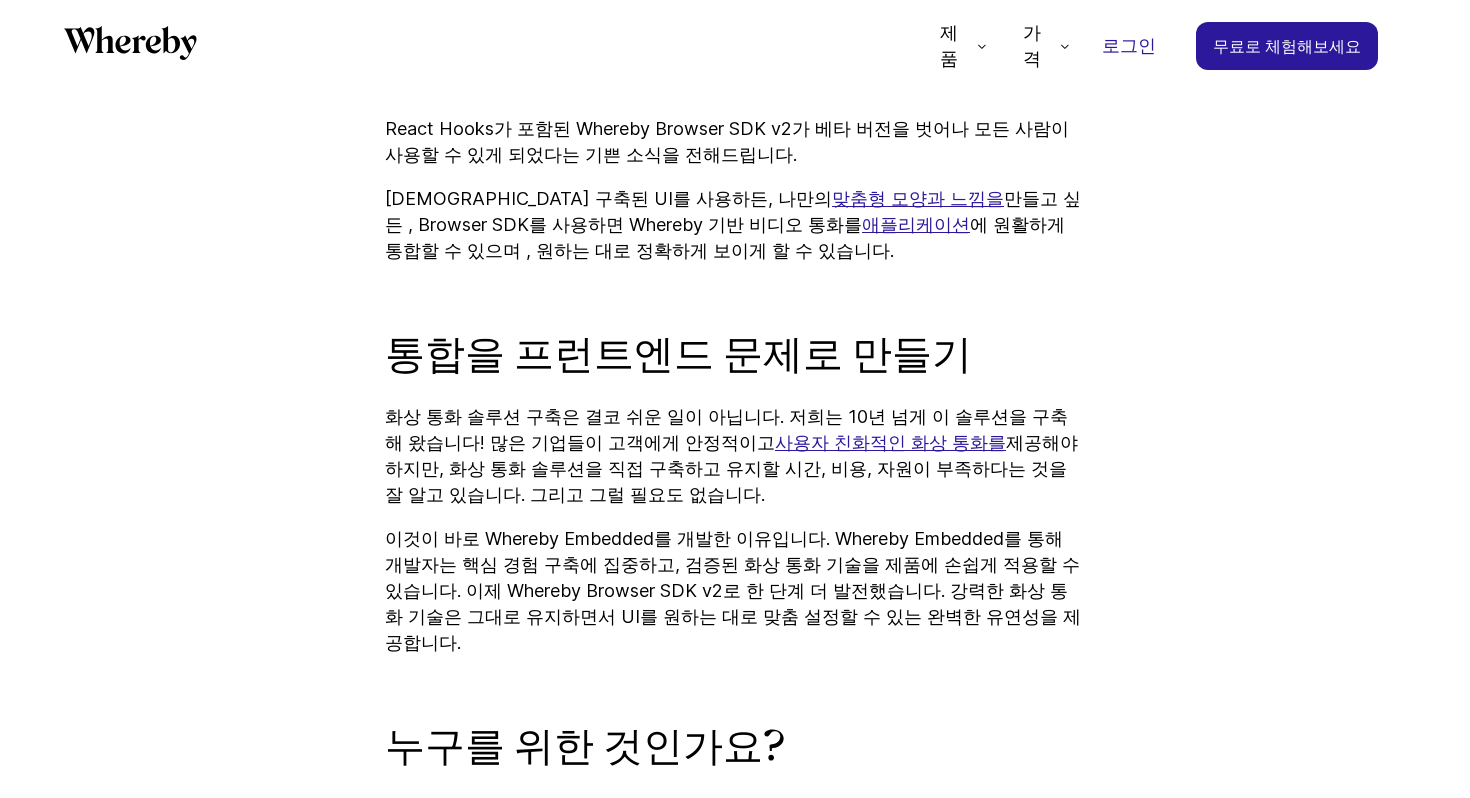click on "통합을 프런트엔드 문제로 만들기" at bounding box center [678, 354] 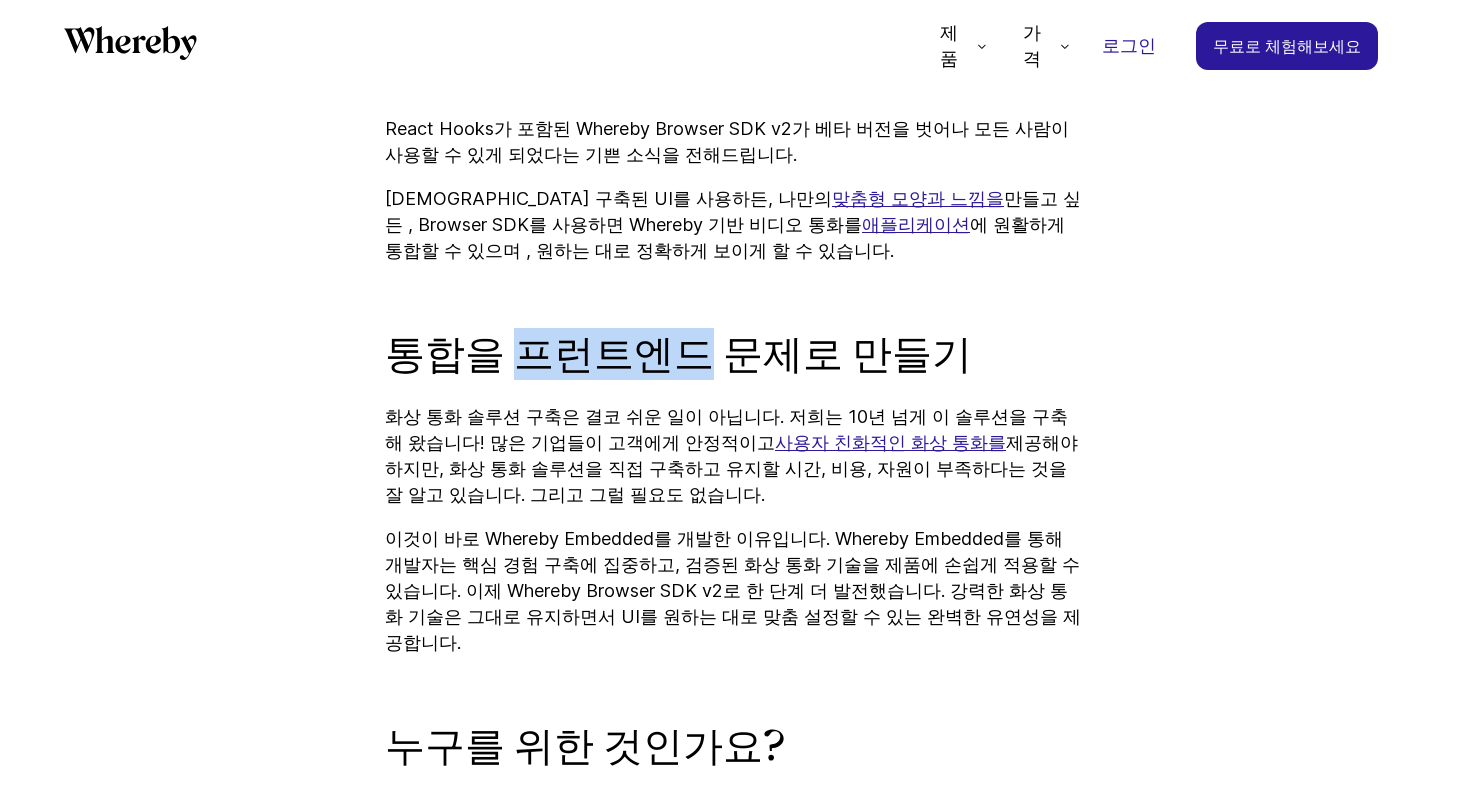 click on "통합을 프런트엔드 문제로 만들기" at bounding box center (678, 354) 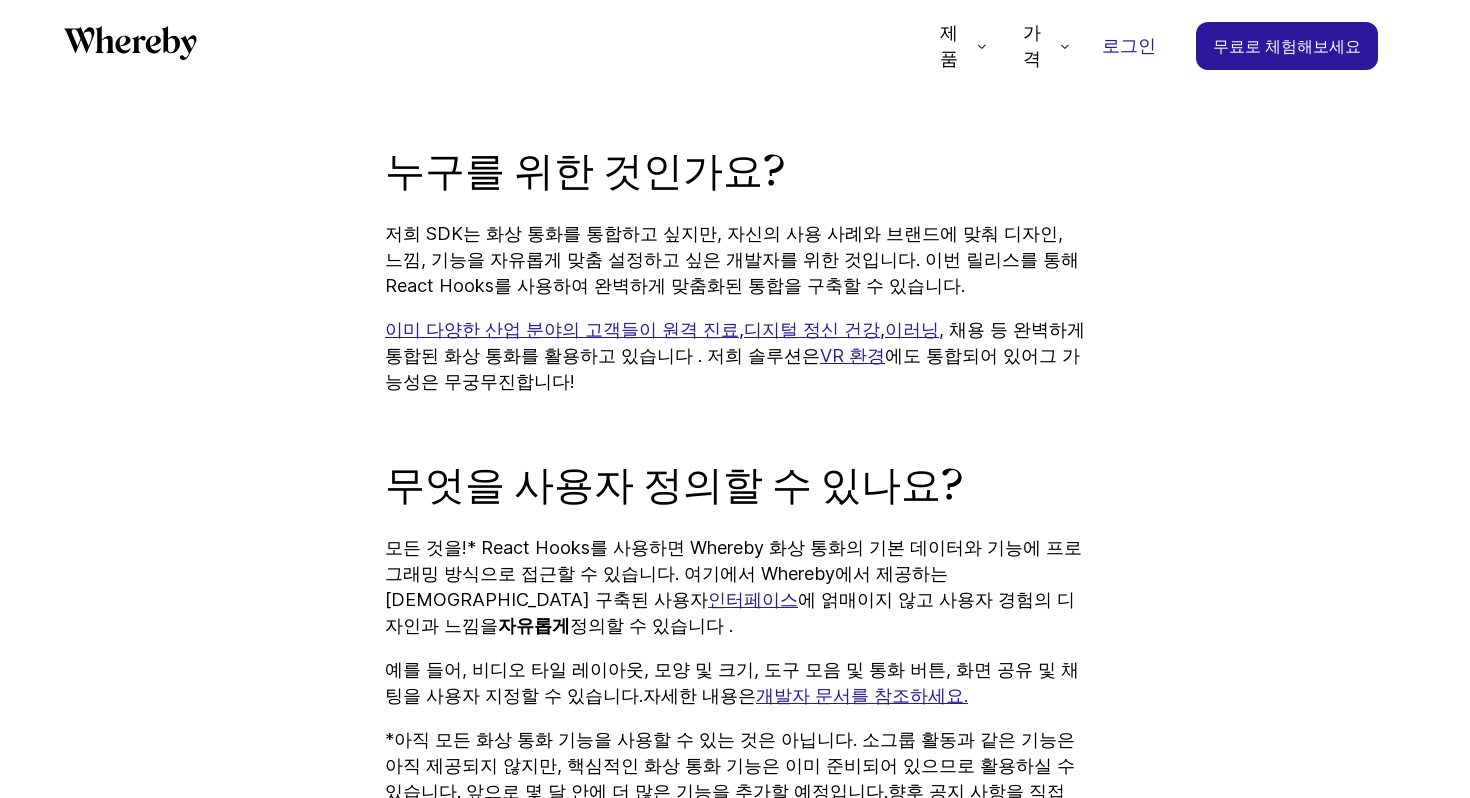 scroll, scrollTop: 1969, scrollLeft: 0, axis: vertical 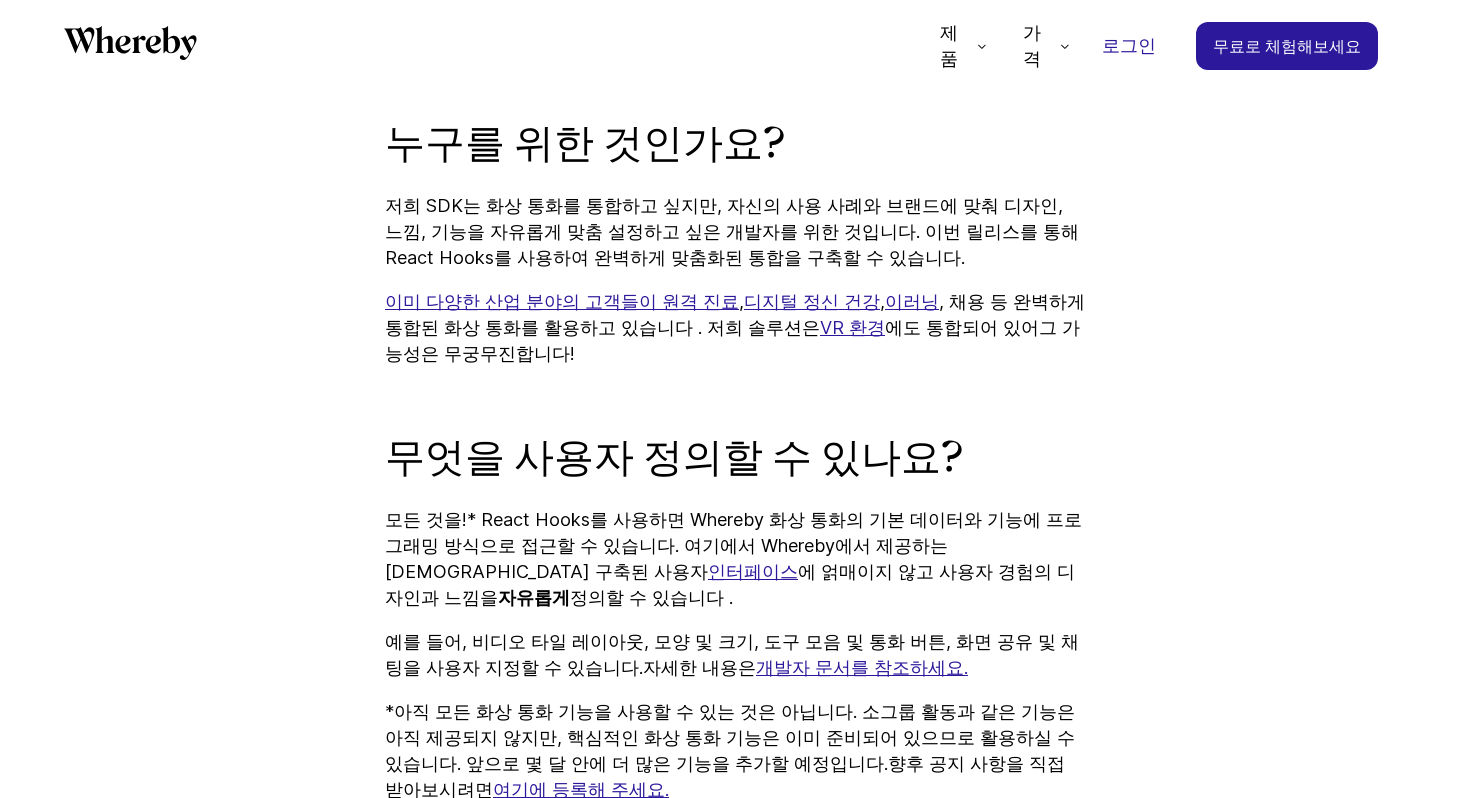 click on "React Hooks가 포함된 Whereby Browser SDK v2가 베타 버전을 벗어나 모든 사람이 사용할 수 있게 되었다는 기쁜 소식을 전해드립니다. [DEMOGRAPHIC_DATA] 구축된 UI를 사용하든, 나만의  맞춤형 모양과 느낌을  만들고 싶든 , Browser SDK를 사용하면 Whereby 기반 비디오 통화를  애플리케이션  에 원활하게 통합할 수 있으며 , 원하는 대로 정확하게 보이게 할 수 있습니다. 통합을 프런트엔드 문제로 만들기 화상 통화 솔루션 구축은 결코 쉬운 일이 아닙니다. 저희는 10년 넘게 이 솔루션을 구축해 왔습니다! 많은 기업들이 고객에게 안정적이고  사용자 친화적인 화상 통화를  제공해야 하지만, 화상 통화 솔루션을 직접 구축하고 유지할 시간, 비용, 자원이 부족하다는 것을 잘 알고 있습니다. 그리고 그럴 필요도 없습니다. 누구를 위한 것인가요? 이미 다양한 산업 분야의 고객들이 원격 진료  ,   ," at bounding box center [735, 527] 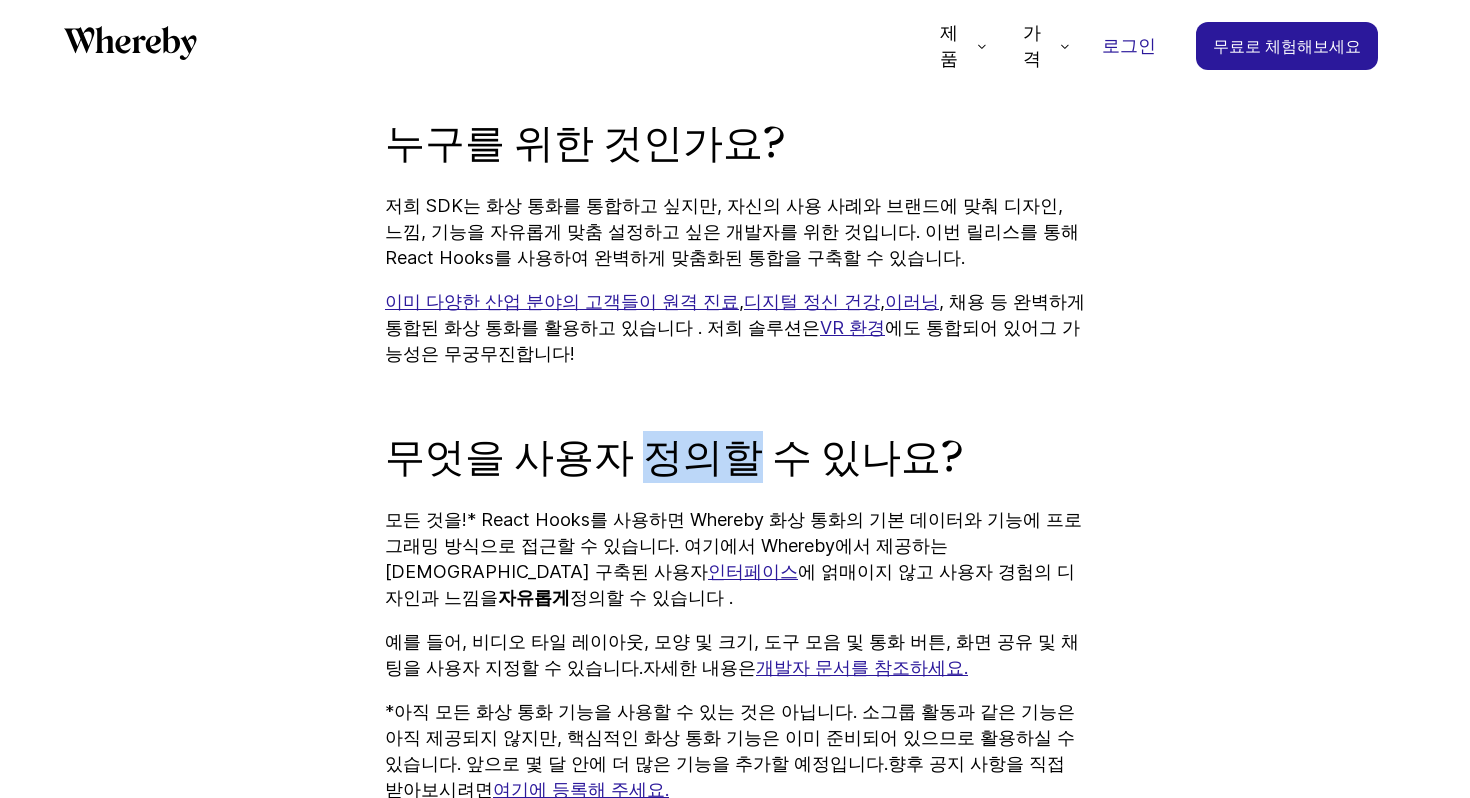 click on "무엇을 사용자 정의할 수 있나요?" at bounding box center [735, 457] 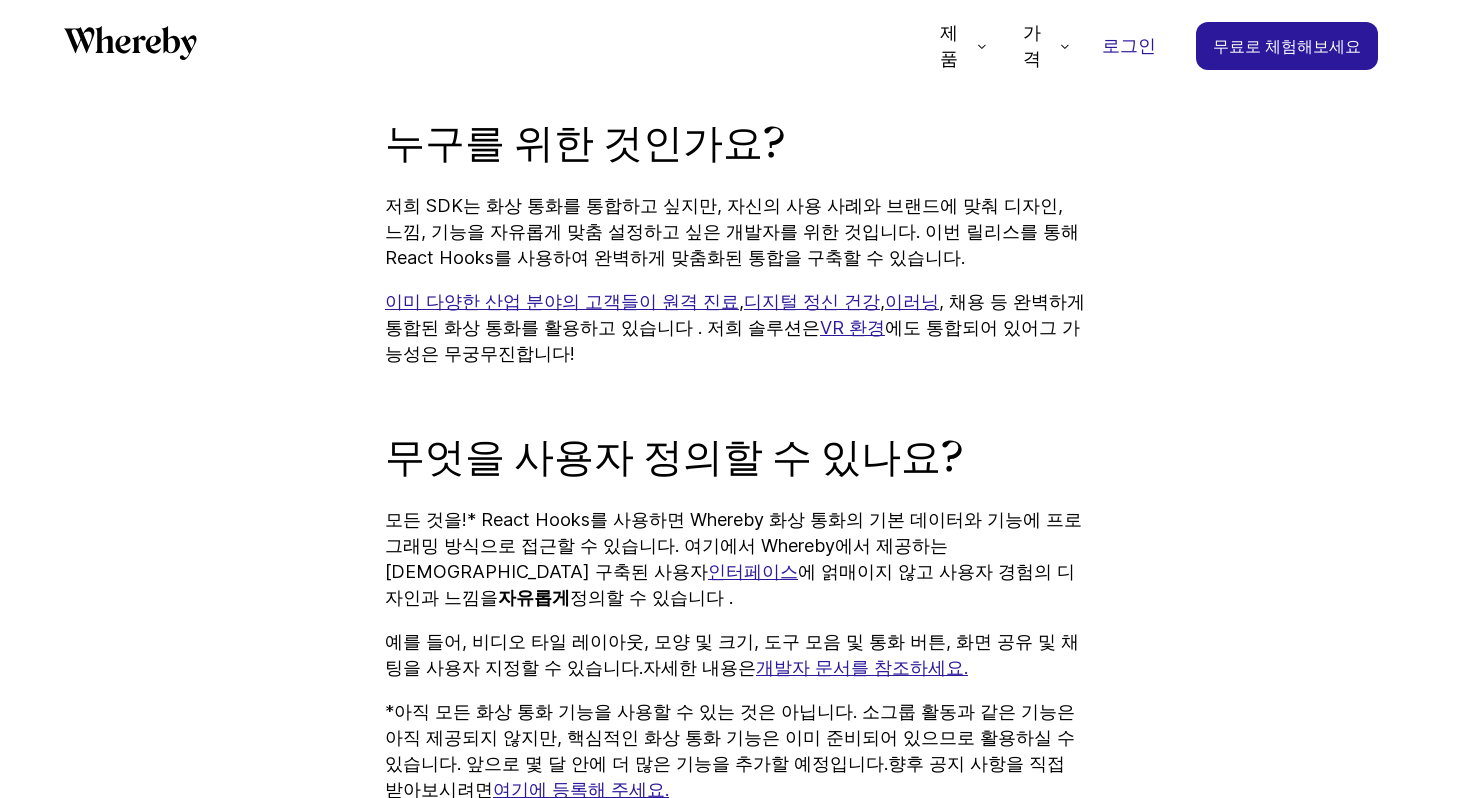 click on "무엇을 사용자 정의할 수 있나요?" at bounding box center (735, 457) 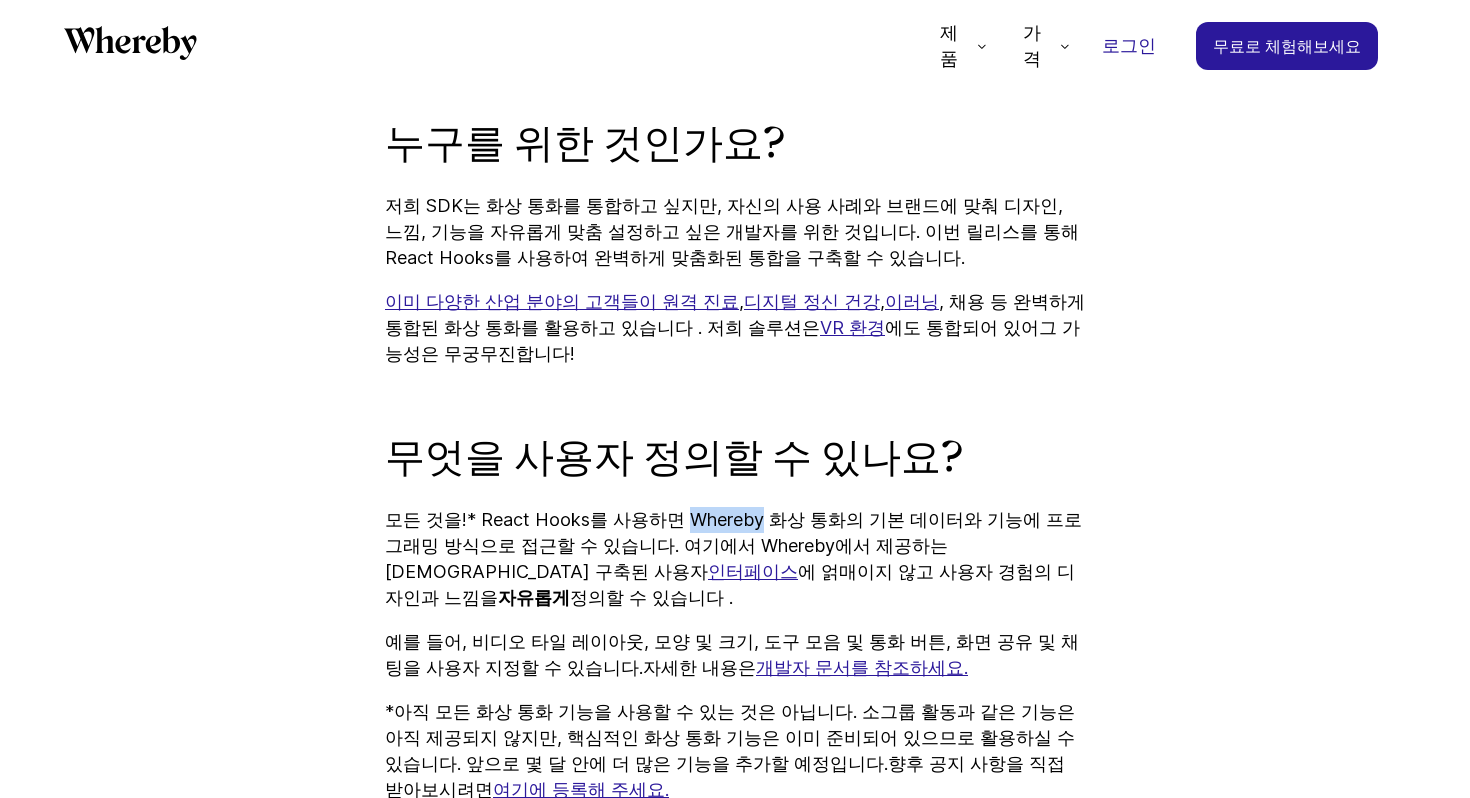 click on "모든 것을!* React Hooks를 사용하면 Whereby 화상 통화의 기본 데이터와 기능에 프로그래밍 방식으로 접근할 수 있습니다. 여기에서 Whereby에서 제공하는 [DEMOGRAPHIC_DATA] 구축된 사용자" at bounding box center [733, 545] 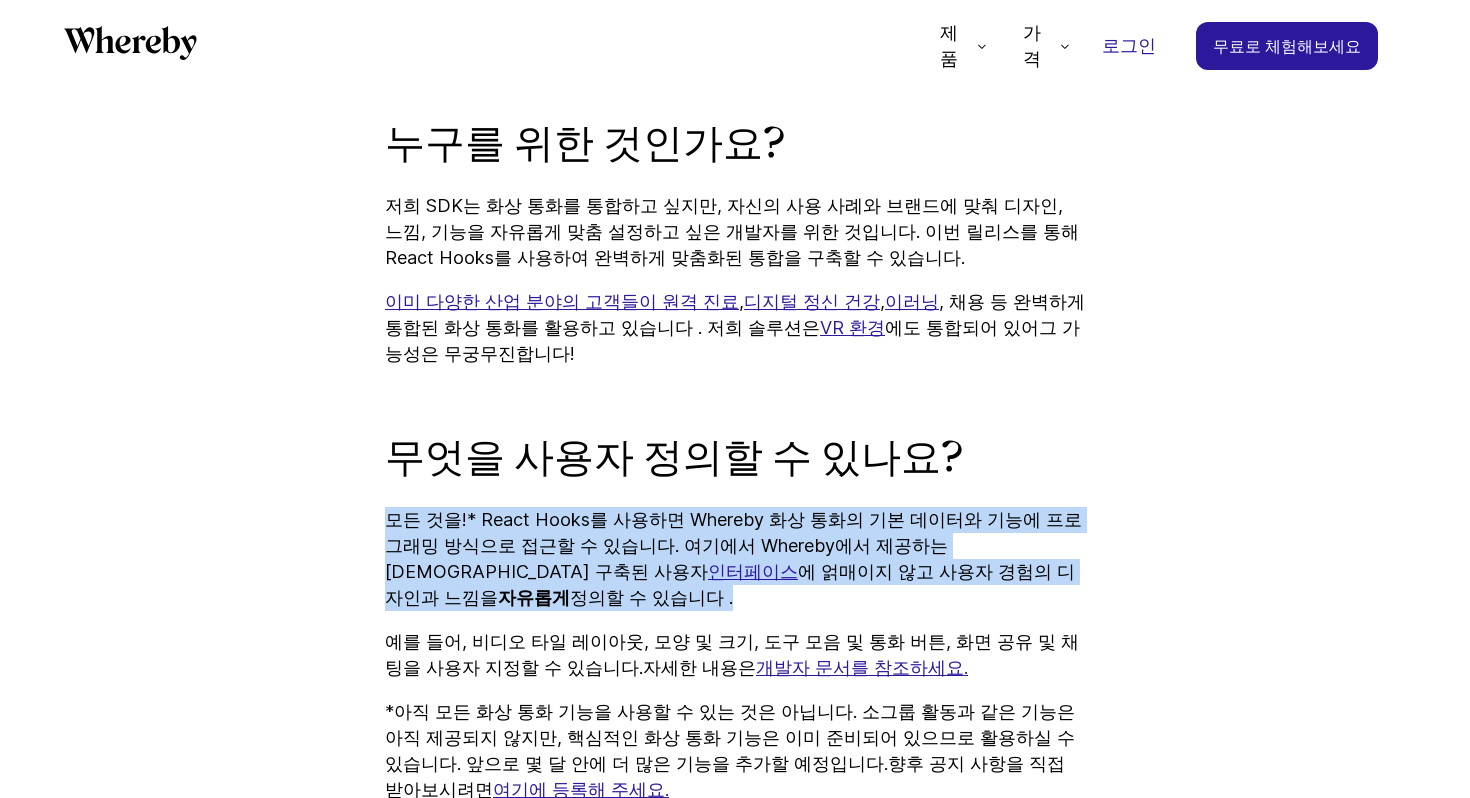 click on "모든 것을!* React Hooks를 사용하면 Whereby 화상 통화의 기본 데이터와 기능에 프로그래밍 방식으로 접근할 수 있습니다. 여기에서 Whereby에서 제공하는 [DEMOGRAPHIC_DATA] 구축된 사용자" at bounding box center (733, 545) 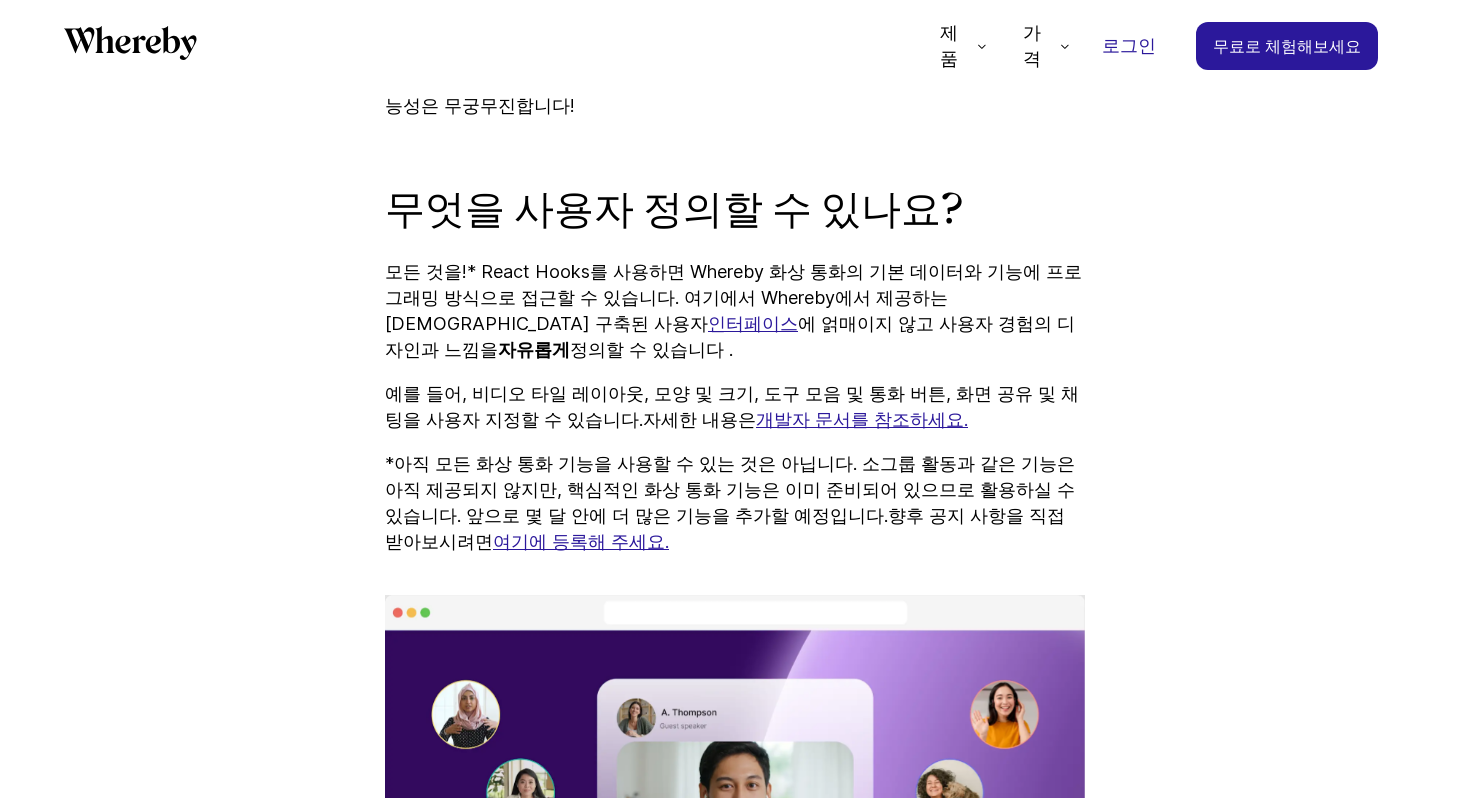 scroll, scrollTop: 2242, scrollLeft: 0, axis: vertical 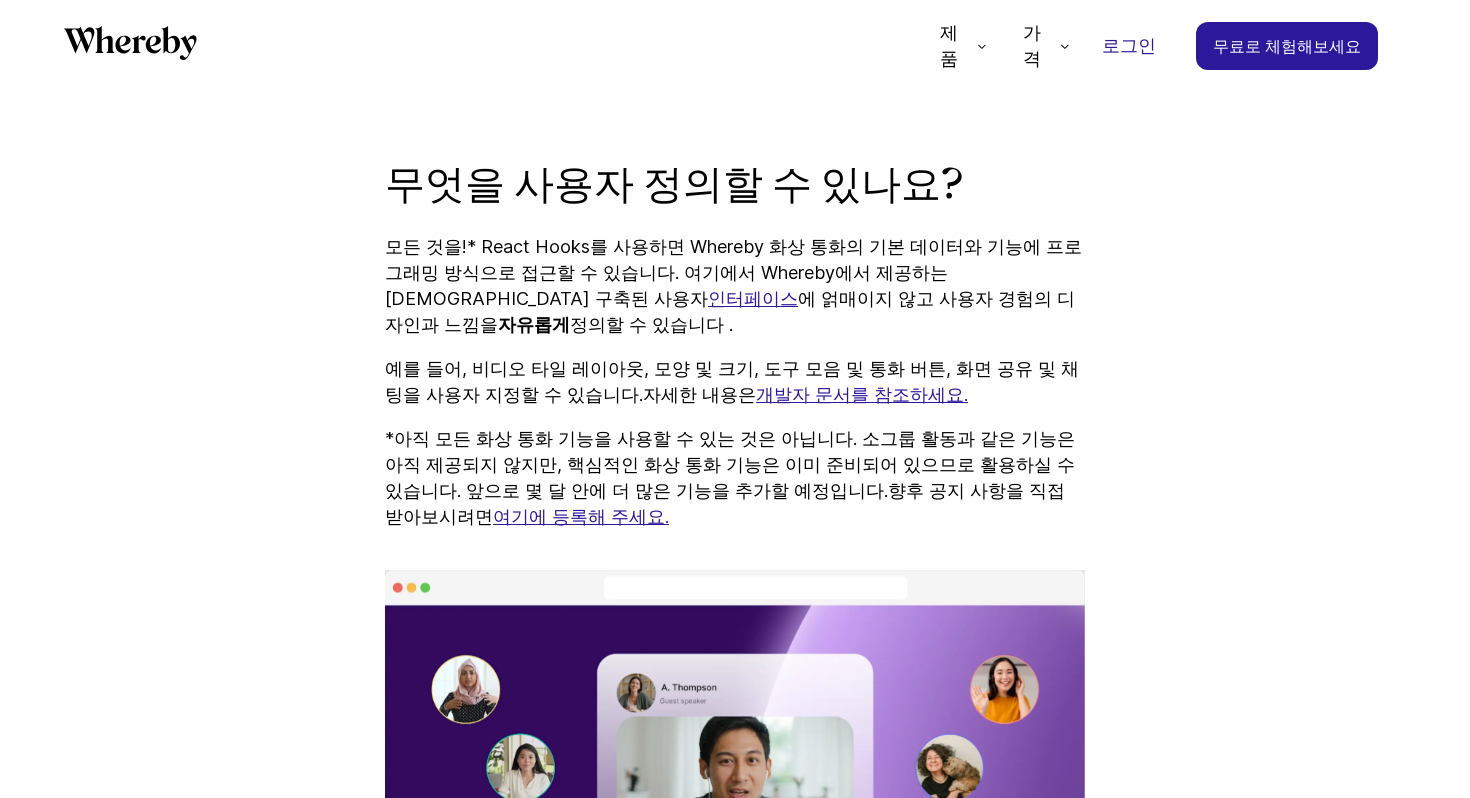 click on "*아직 모든 화상 통화 기능을 사용할 수 있는 것은 아닙니다. 소그룹 활동과 같은 기능은 아직 제공되지 않지만, 핵심적인 화상 통화 기능은 이미 준비되어 있으므로 활용하실 수 있습니다. 앞으로 몇 달 안에 더 많은 기능을 추가할 예정입니다." at bounding box center (730, 464) 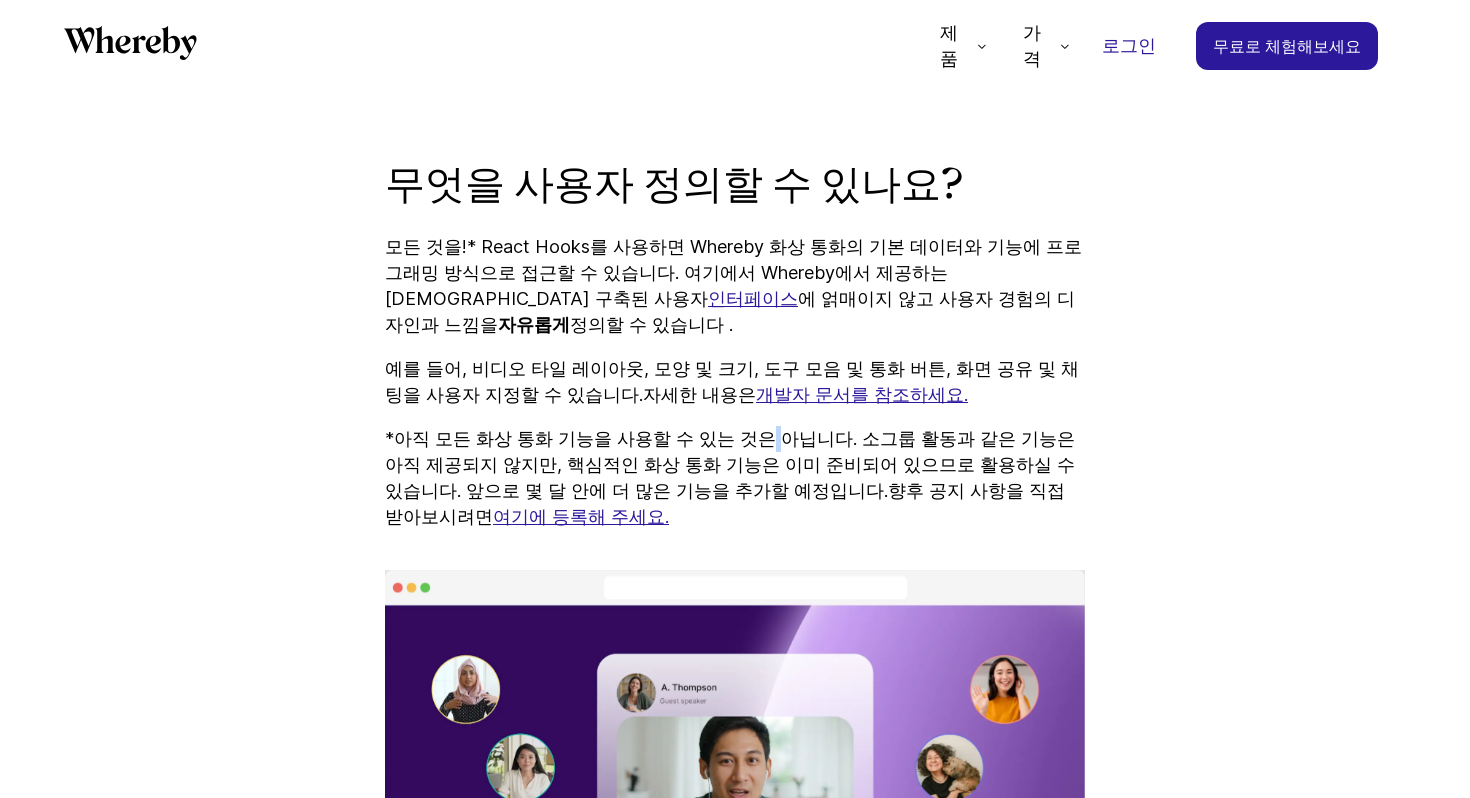 click on "*아직 모든 화상 통화 기능을 사용할 수 있는 것은 아닙니다. 소그룹 활동과 같은 기능은 아직 제공되지 않지만, 핵심적인 화상 통화 기능은 이미 준비되어 있으므로 활용하실 수 있습니다. 앞으로 몇 달 안에 더 많은 기능을 추가할 예정입니다." at bounding box center [730, 464] 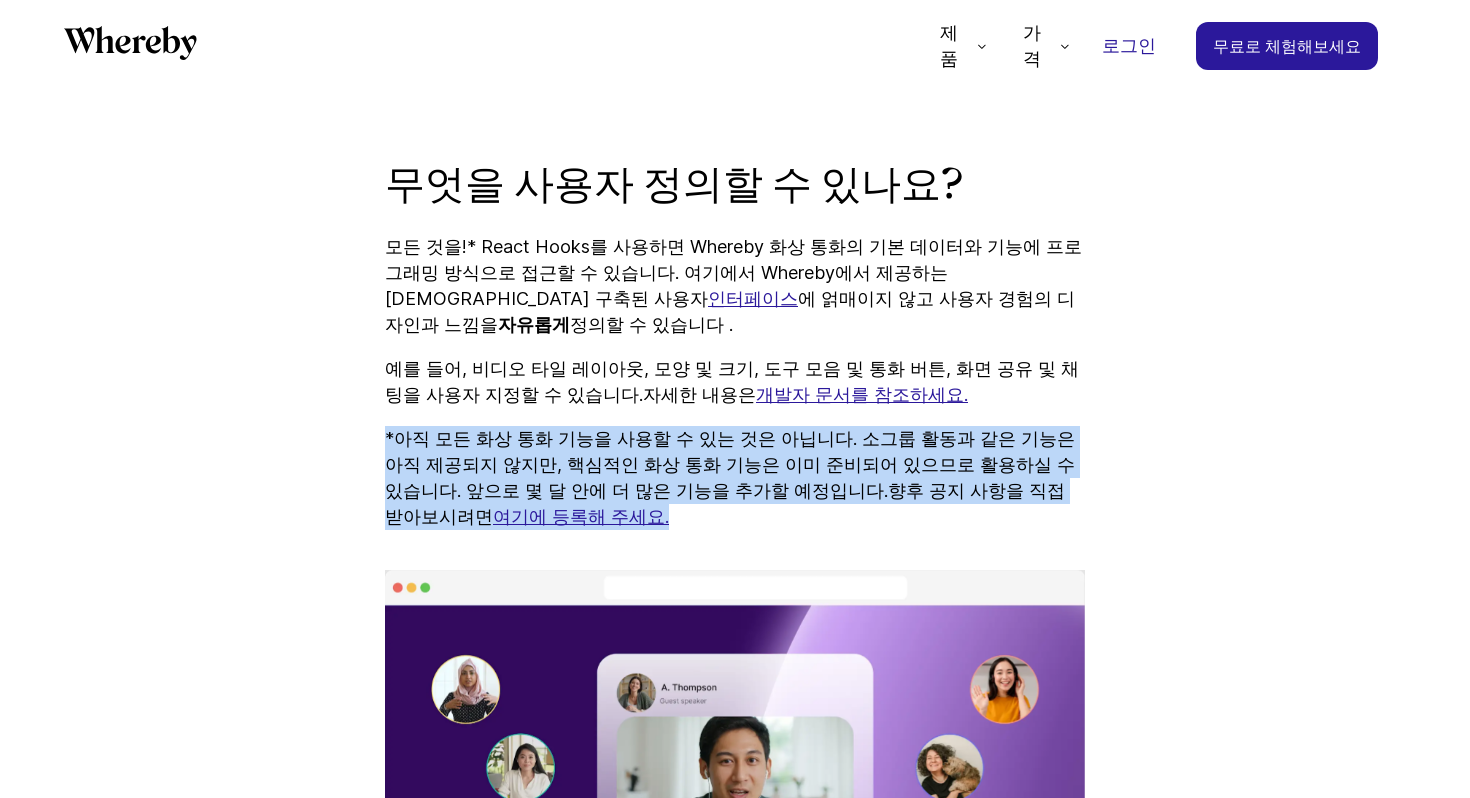 click on "*아직 모든 화상 통화 기능을 사용할 수 있는 것은 아닙니다. 소그룹 활동과 같은 기능은 아직 제공되지 않지만, 핵심적인 화상 통화 기능은 이미 준비되어 있으므로 활용하실 수 있습니다. 앞으로 몇 달 안에 더 많은 기능을 추가할 예정입니다." at bounding box center (730, 464) 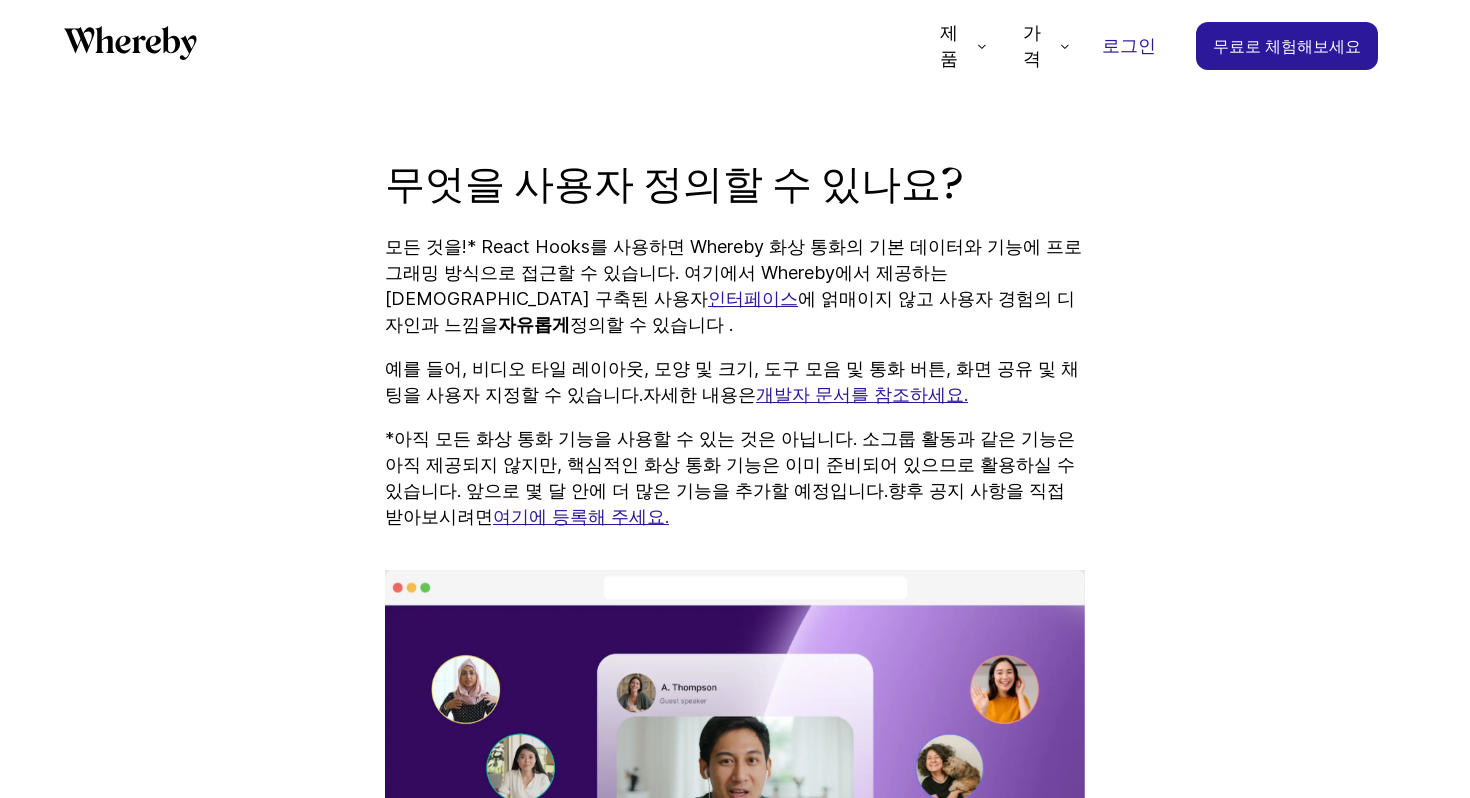 click on "*아직 모든 화상 통화 기능을 사용할 수 있는 것은 아닙니다. 소그룹 활동과 같은 기능은 아직 제공되지 않지만, 핵심적인 화상 통화 기능은 이미 준비되어 있으므로 활용하실 수 있습니다. 앞으로 몇 달 안에 더 많은 기능을 추가할 예정입니다.  향후 공지 사항을 직접 받아보시려면  여기에 등록해 주세요." at bounding box center (735, 478) 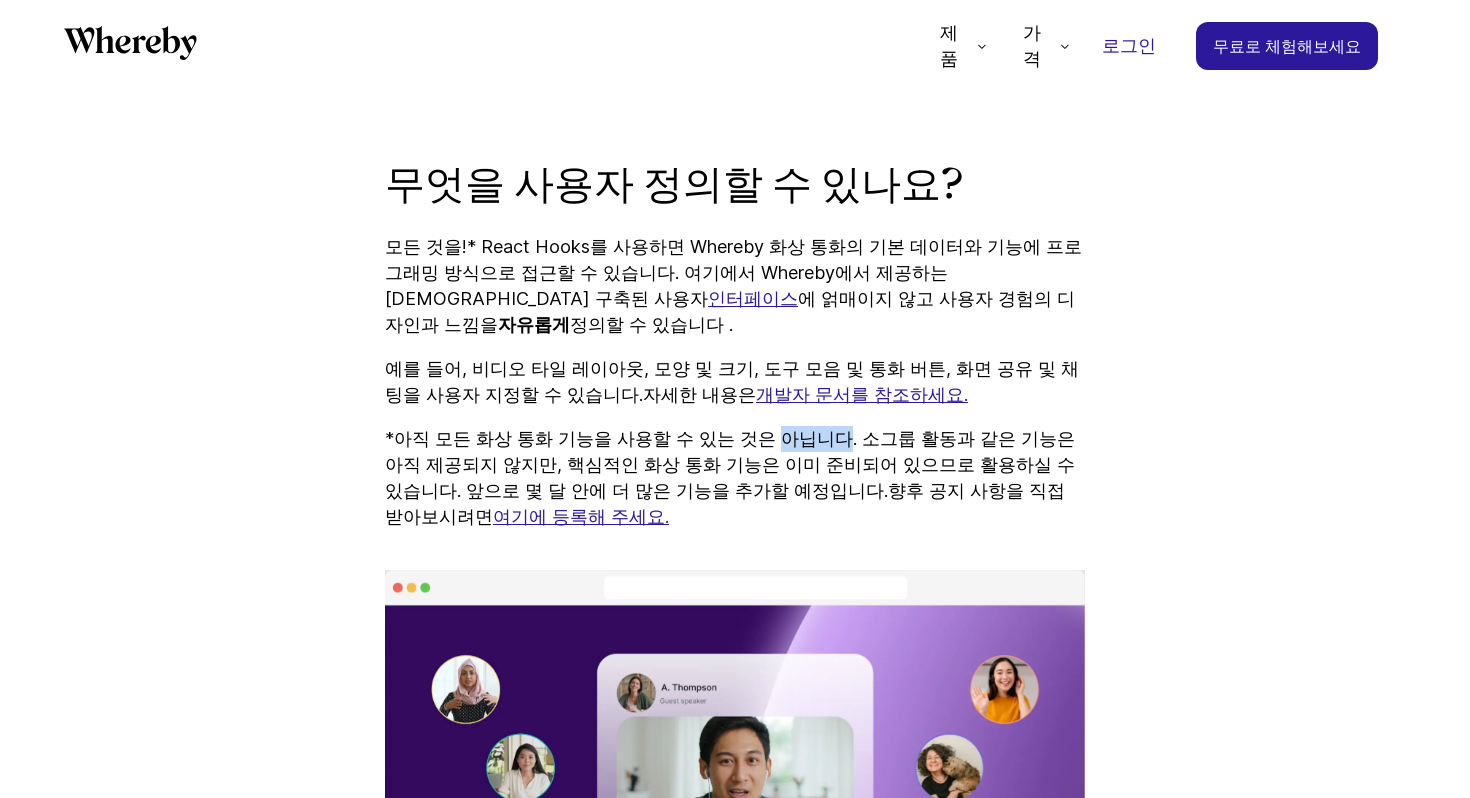 click on "*아직 모든 화상 통화 기능을 사용할 수 있는 것은 아닙니다. 소그룹 활동과 같은 기능은 아직 제공되지 않지만, 핵심적인 화상 통화 기능은 이미 준비되어 있으므로 활용하실 수 있습니다. 앞으로 몇 달 안에 더 많은 기능을 추가할 예정입니다.  향후 공지 사항을 직접 받아보시려면  여기에 등록해 주세요." at bounding box center (735, 478) 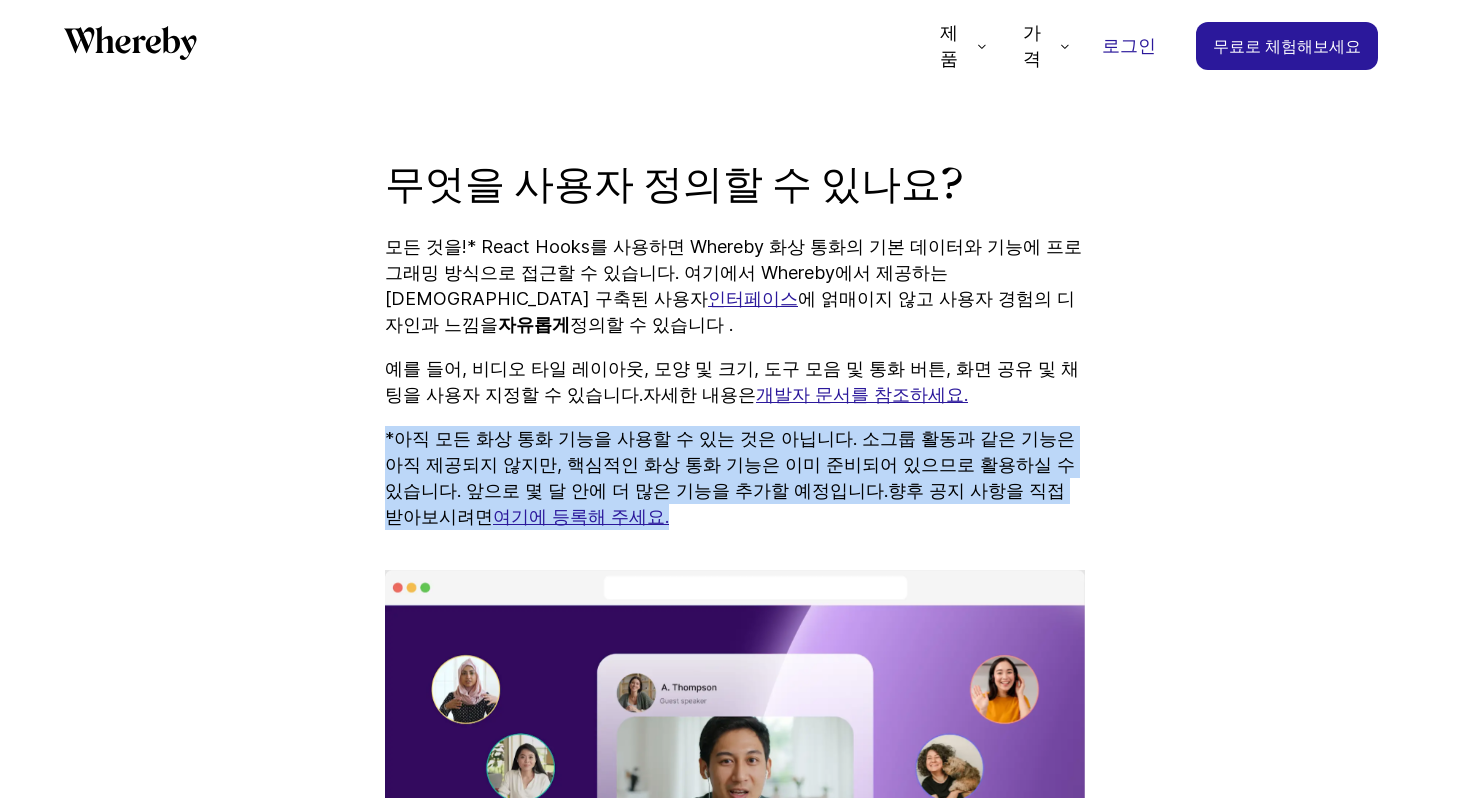 click on "*아직 모든 화상 통화 기능을 사용할 수 있는 것은 아닙니다. 소그룹 활동과 같은 기능은 아직 제공되지 않지만, 핵심적인 화상 통화 기능은 이미 준비되어 있으므로 활용하실 수 있습니다. 앞으로 몇 달 안에 더 많은 기능을 추가할 예정입니다.  향후 공지 사항을 직접 받아보시려면  여기에 등록해 주세요." at bounding box center (735, 478) 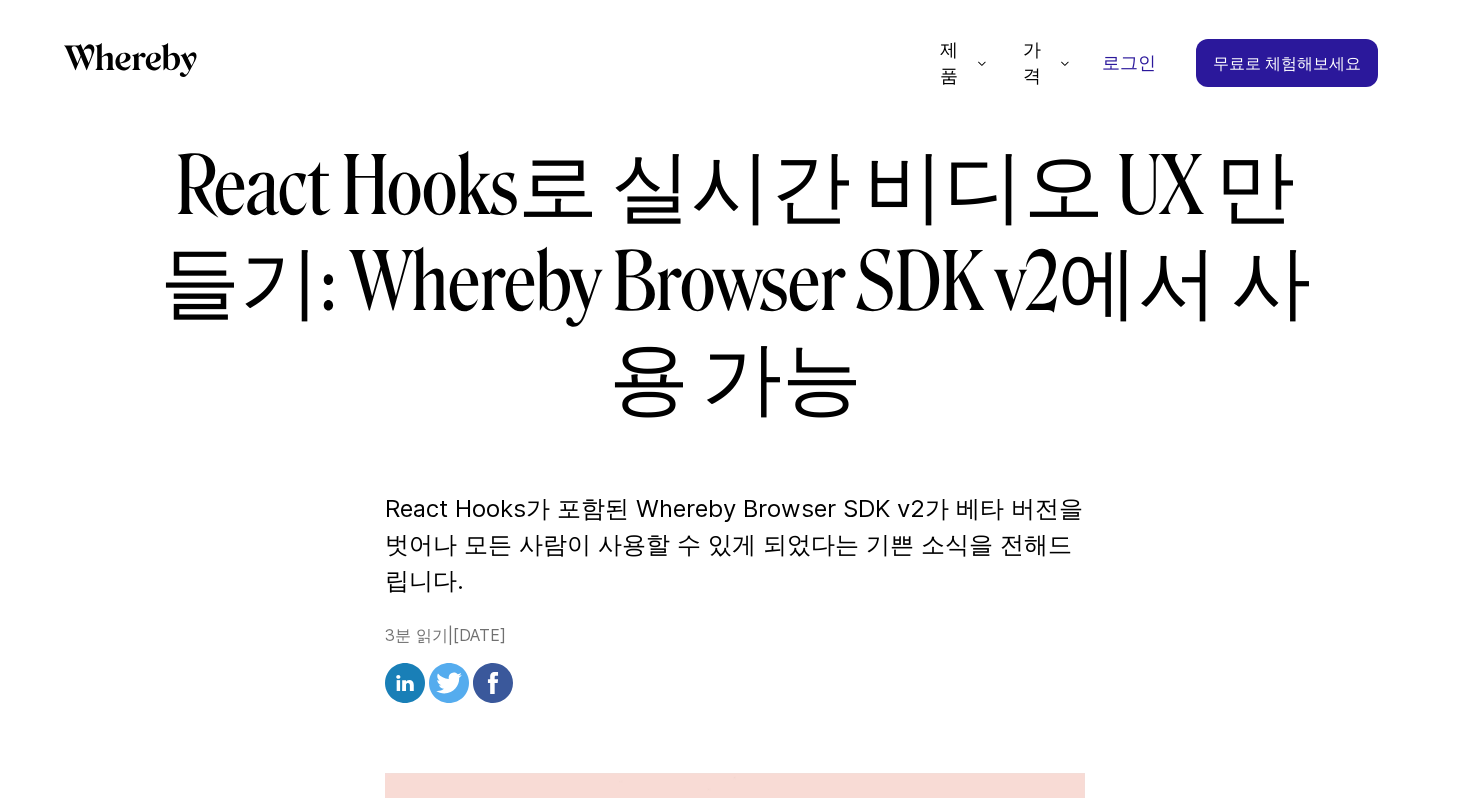 scroll, scrollTop: 225, scrollLeft: 0, axis: vertical 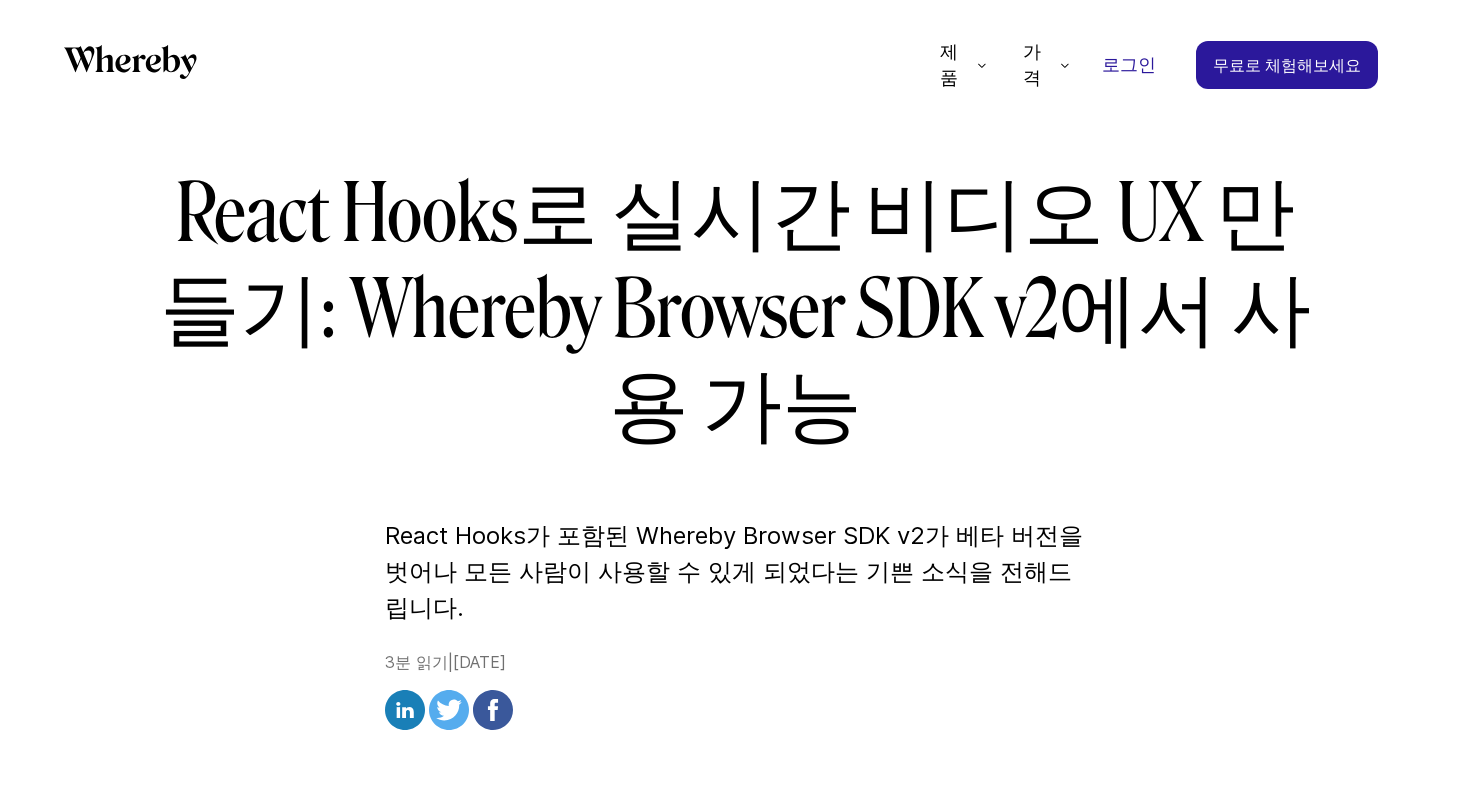 click on "React Hooks로 실시간 비디오 UX 만들기: Whereby Browser SDK v2에서 사용 가능" at bounding box center [735, 310] 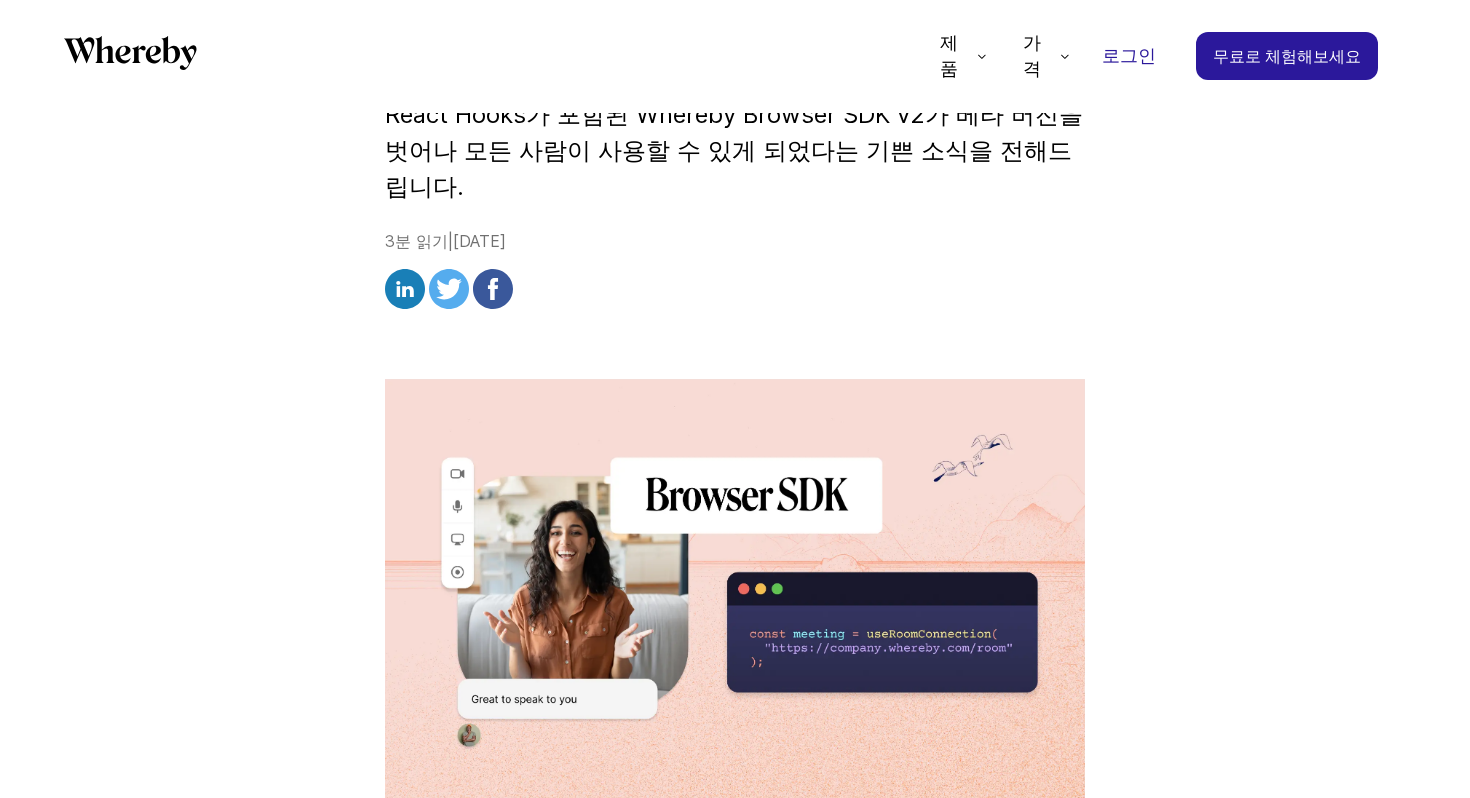 scroll, scrollTop: 703, scrollLeft: 0, axis: vertical 